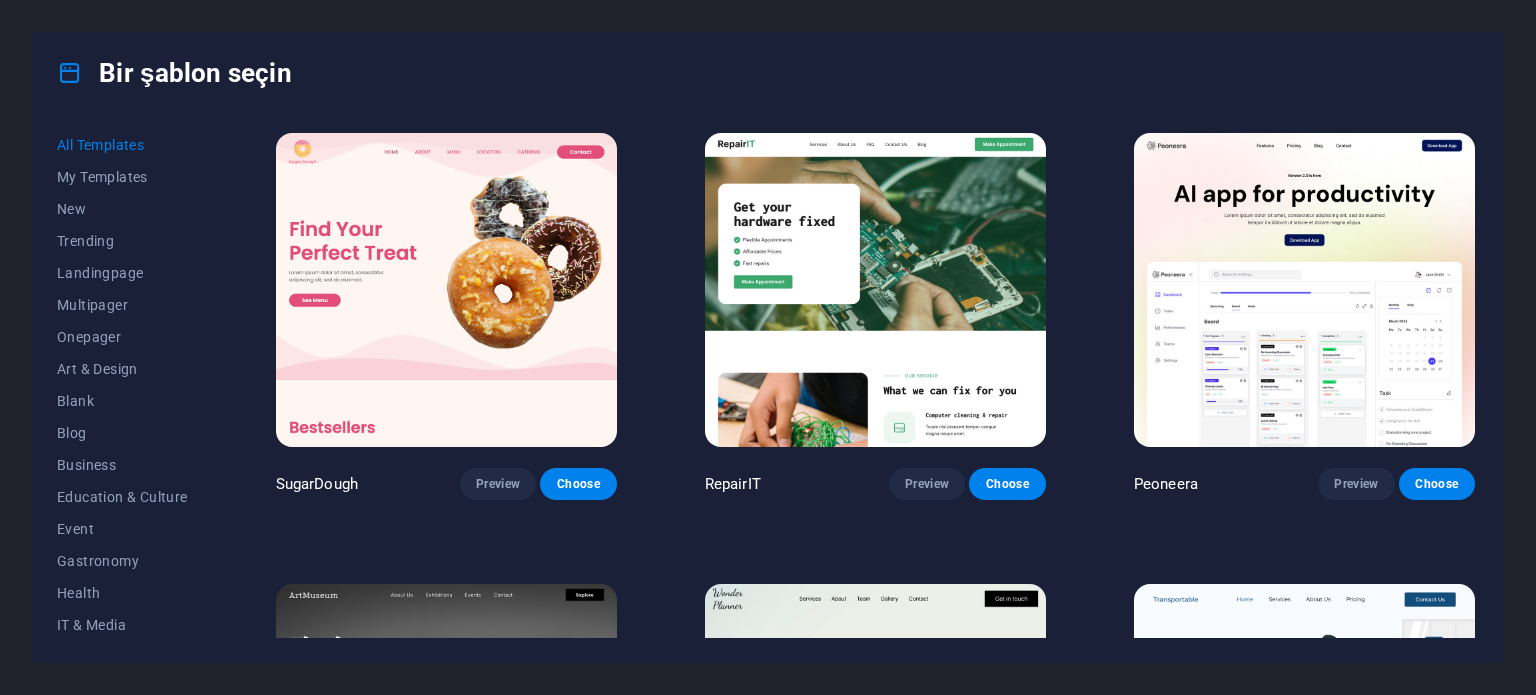 scroll, scrollTop: 0, scrollLeft: 0, axis: both 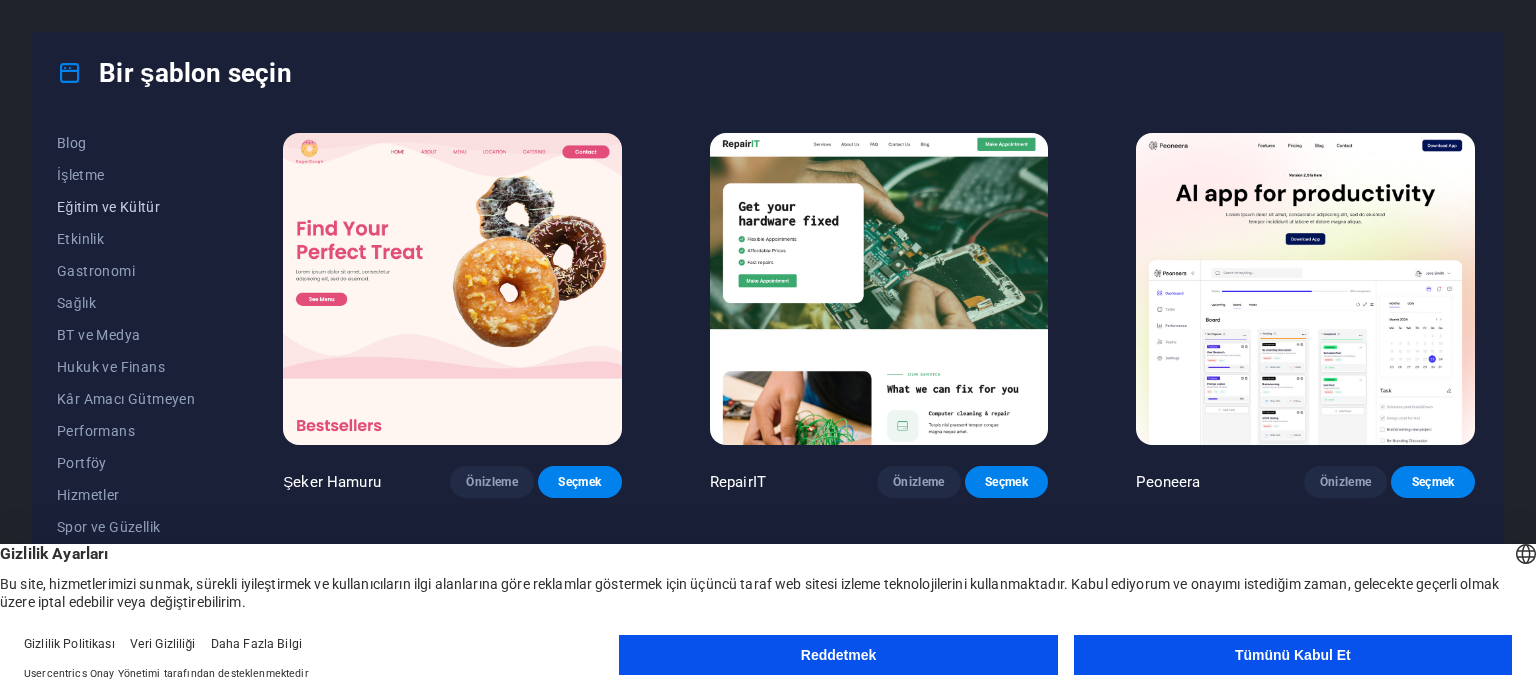 click on "Eğitim ve Kültür" at bounding box center [108, 207] 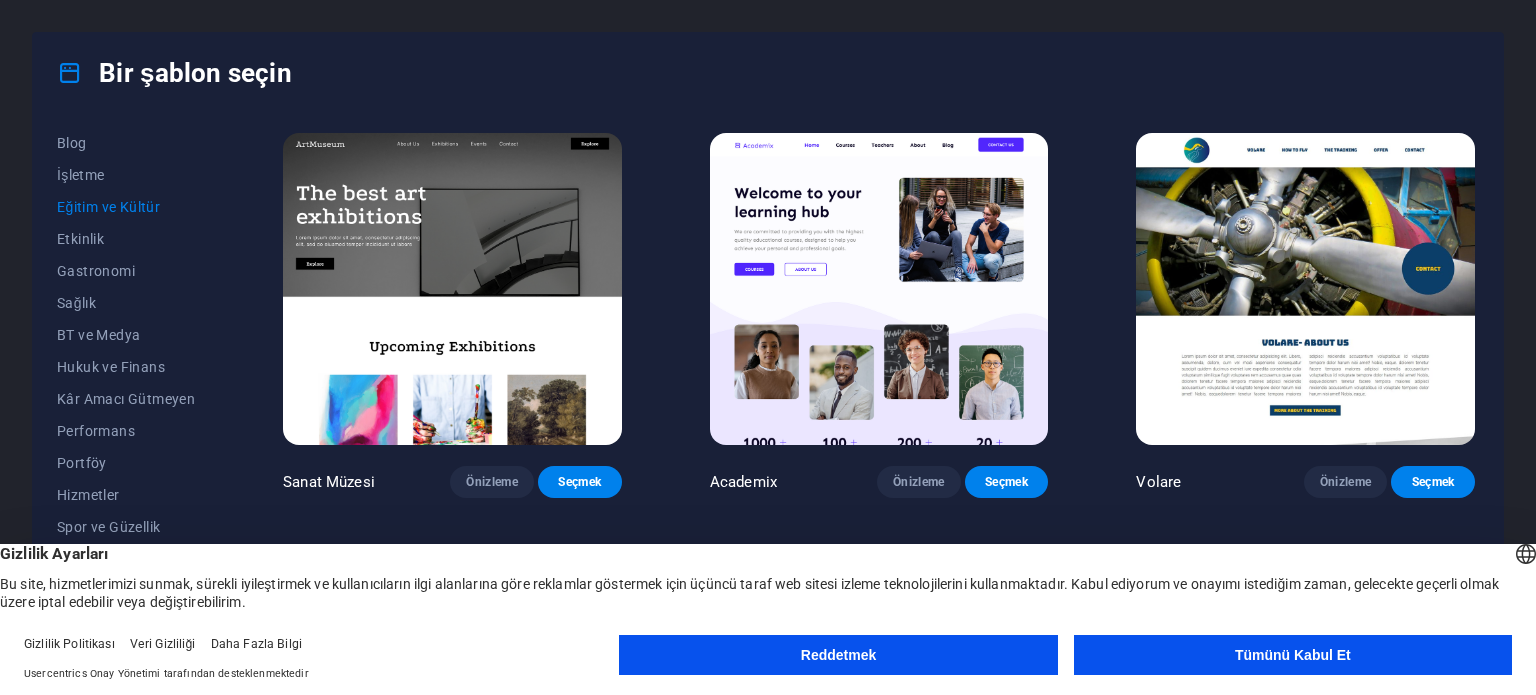 click on "Tümünü Kabul Et" at bounding box center (1293, 655) 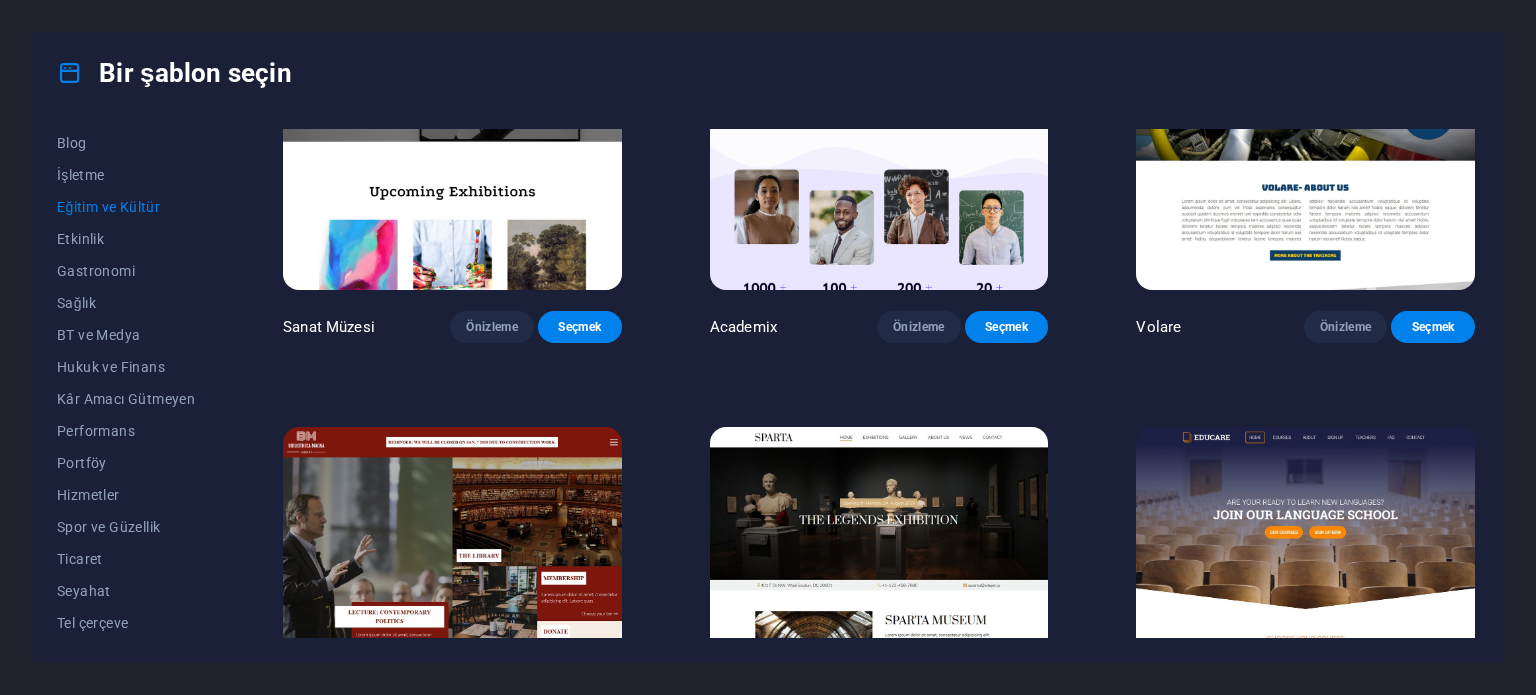 scroll, scrollTop: 152, scrollLeft: 0, axis: vertical 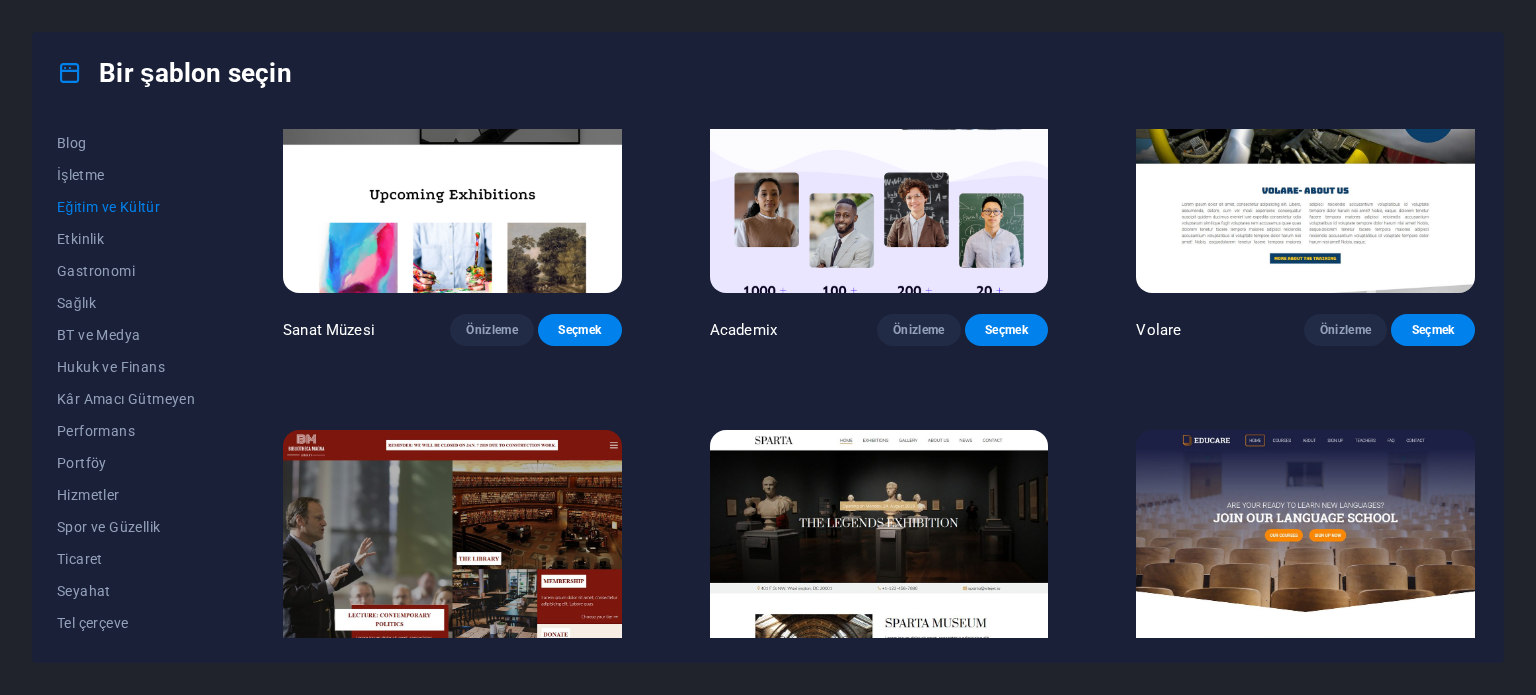 click on "Eğitim ve Kültür" at bounding box center [108, 207] 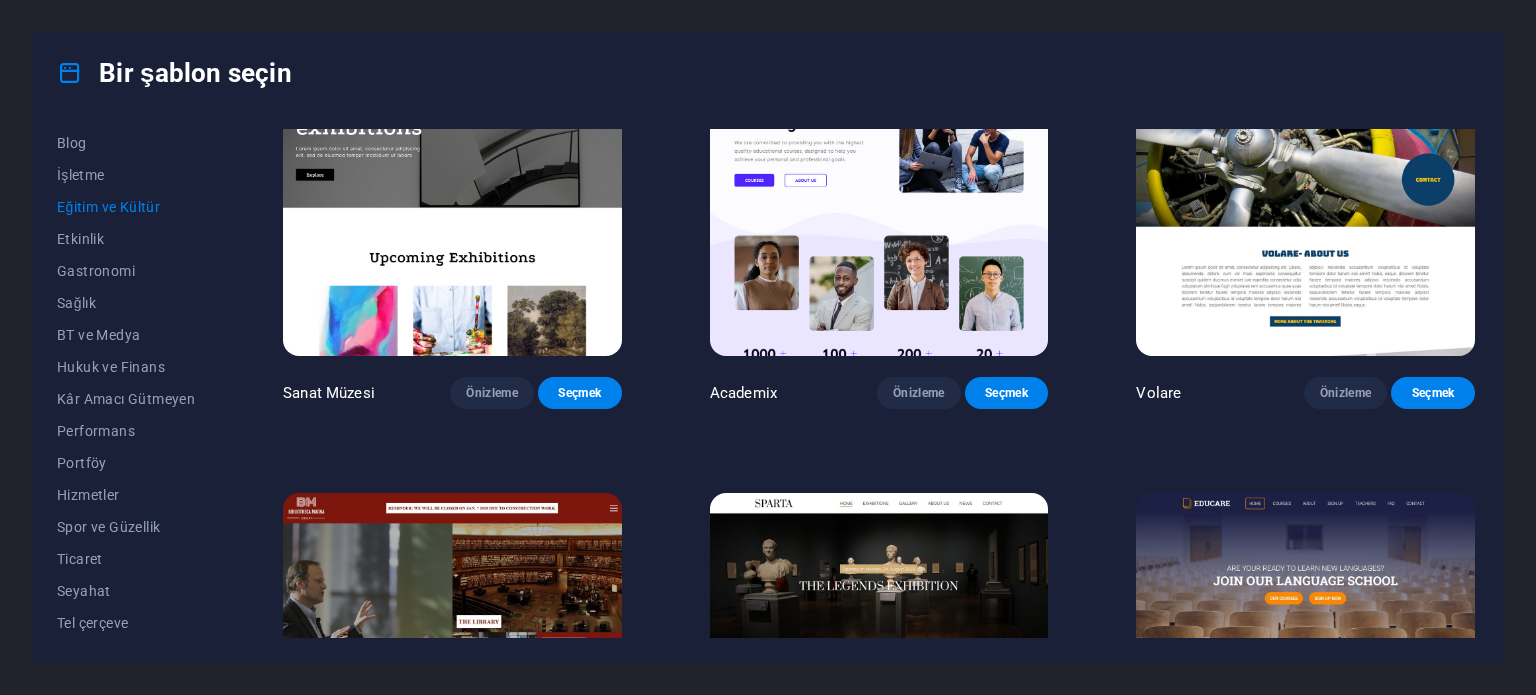scroll, scrollTop: 0, scrollLeft: 0, axis: both 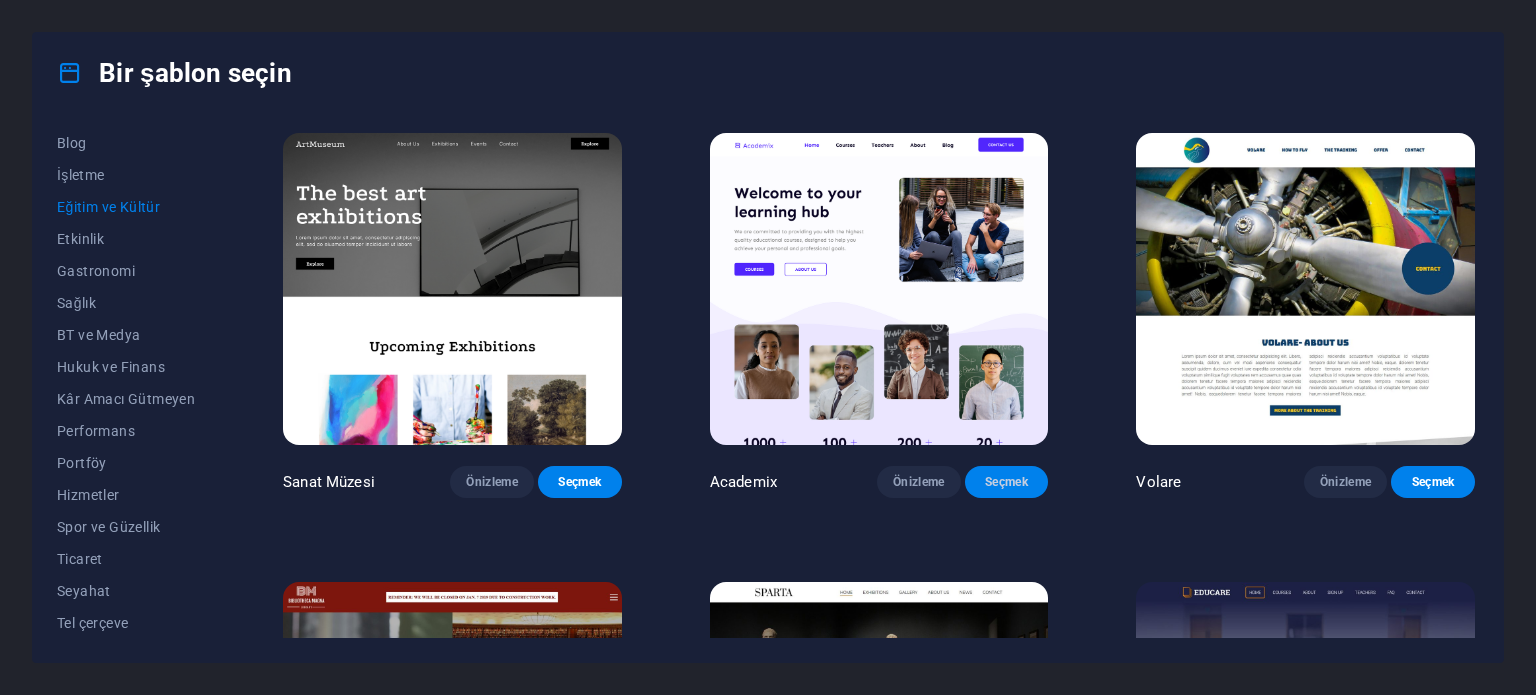 click on "Seçmek" at bounding box center [1006, 482] 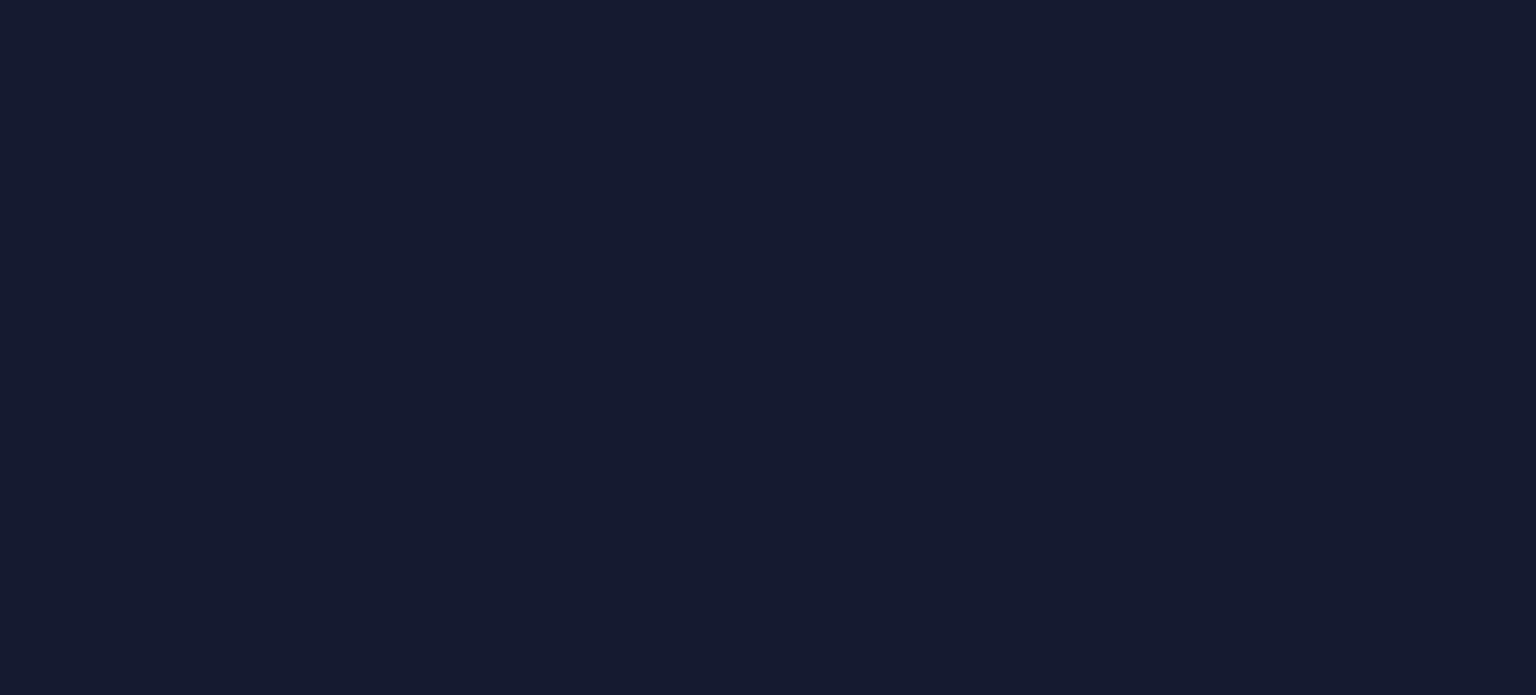 scroll, scrollTop: 0, scrollLeft: 0, axis: both 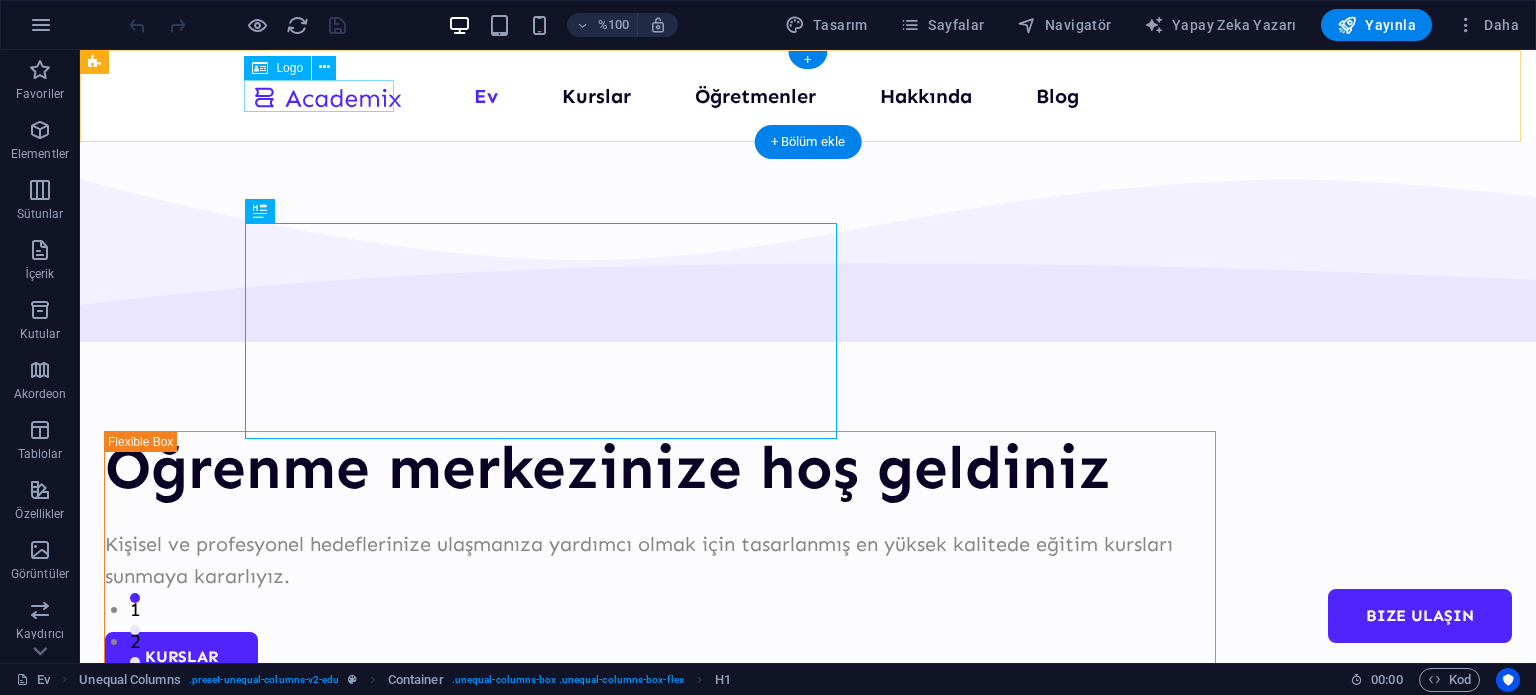 click at bounding box center [327, 96] 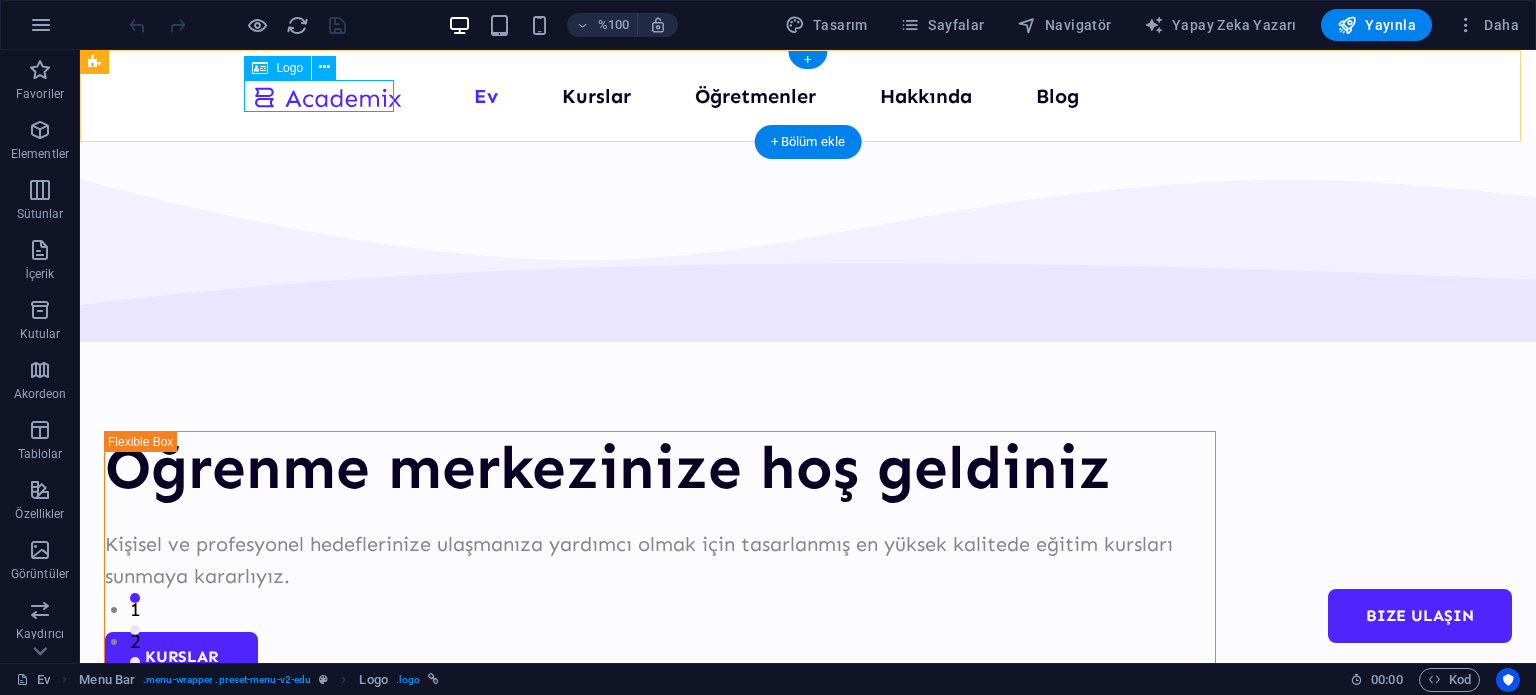 click at bounding box center (327, 96) 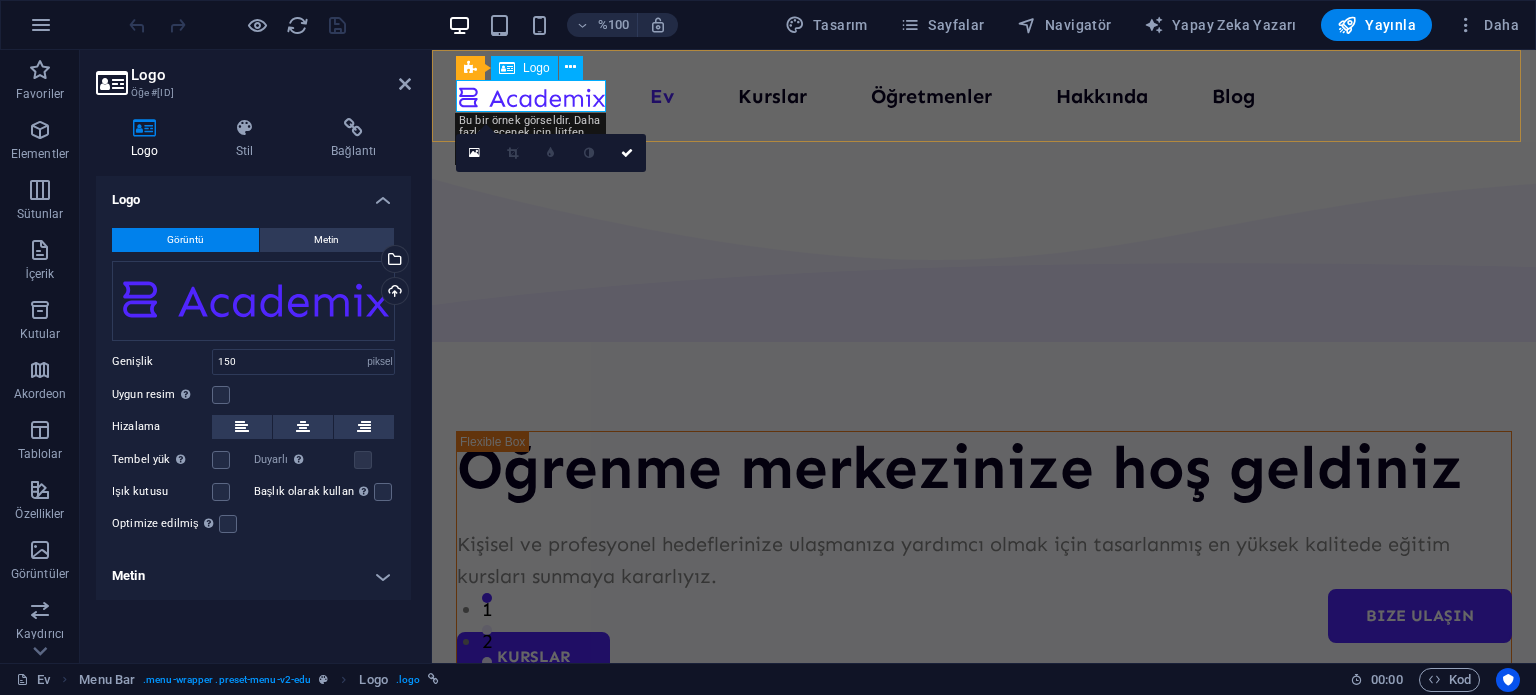 click at bounding box center (531, 96) 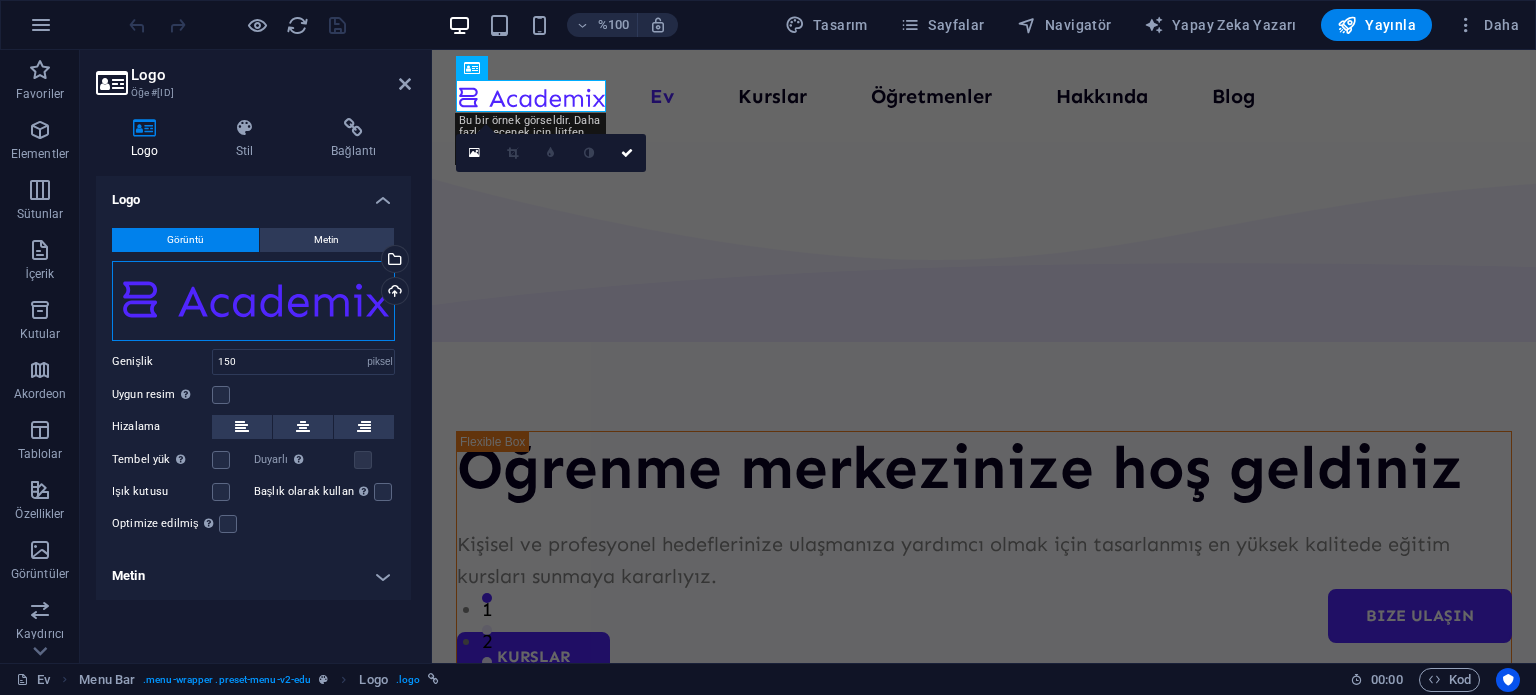 click on "Dosyaları buraya sürükleyin, dosyaları seçmek için tıklayın veya  Dosyalar'dan veya ücretsiz stok fotoğraf ve videolarımızdan dosyaları seçin" at bounding box center [253, 301] 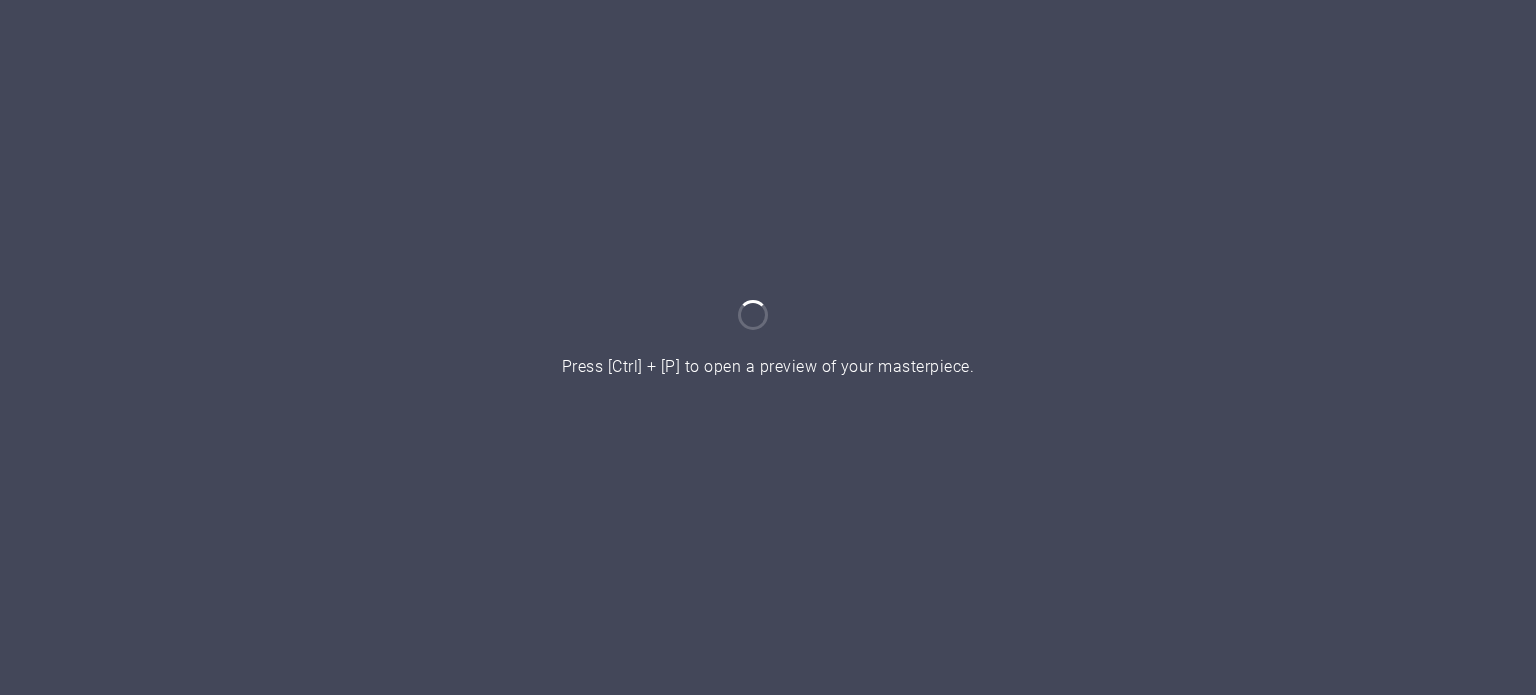 scroll, scrollTop: 0, scrollLeft: 0, axis: both 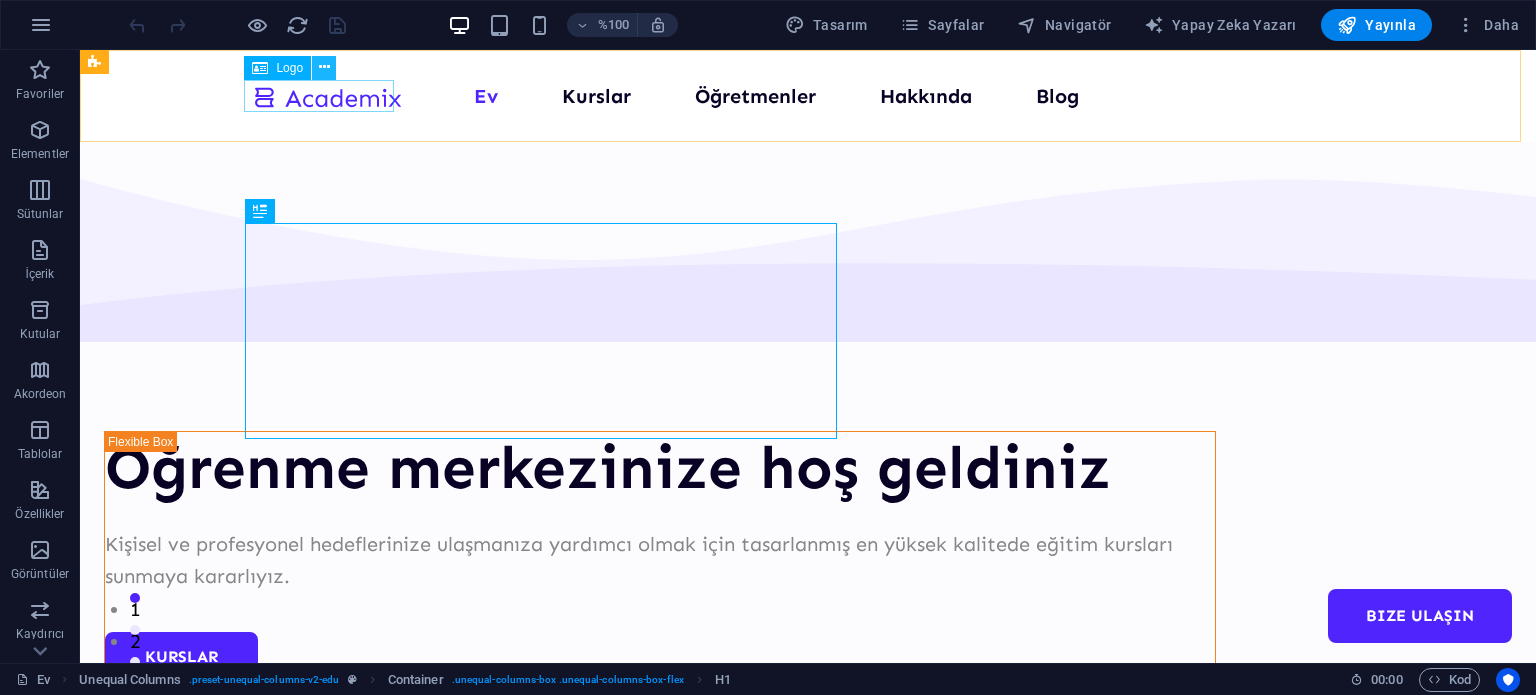 click at bounding box center [324, 67] 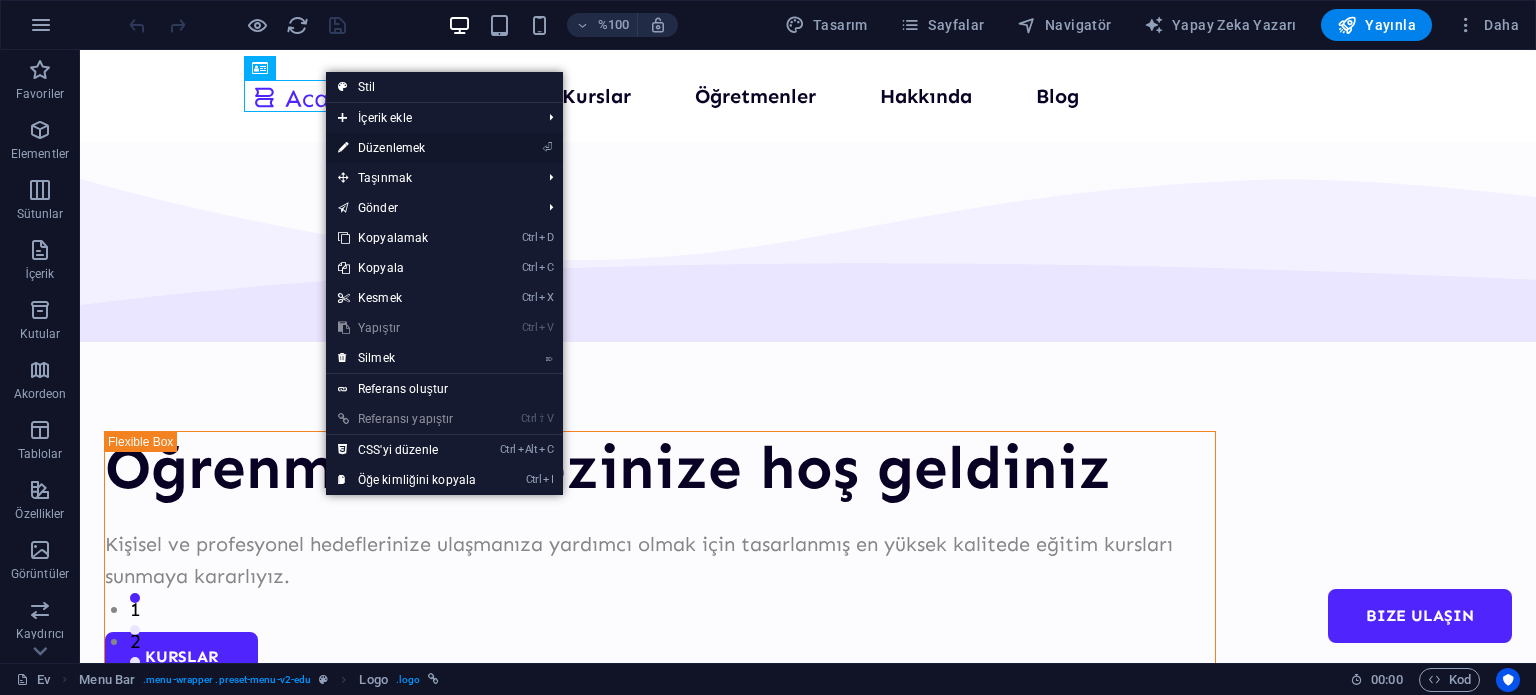 click on "Düzenlemek" at bounding box center (391, 148) 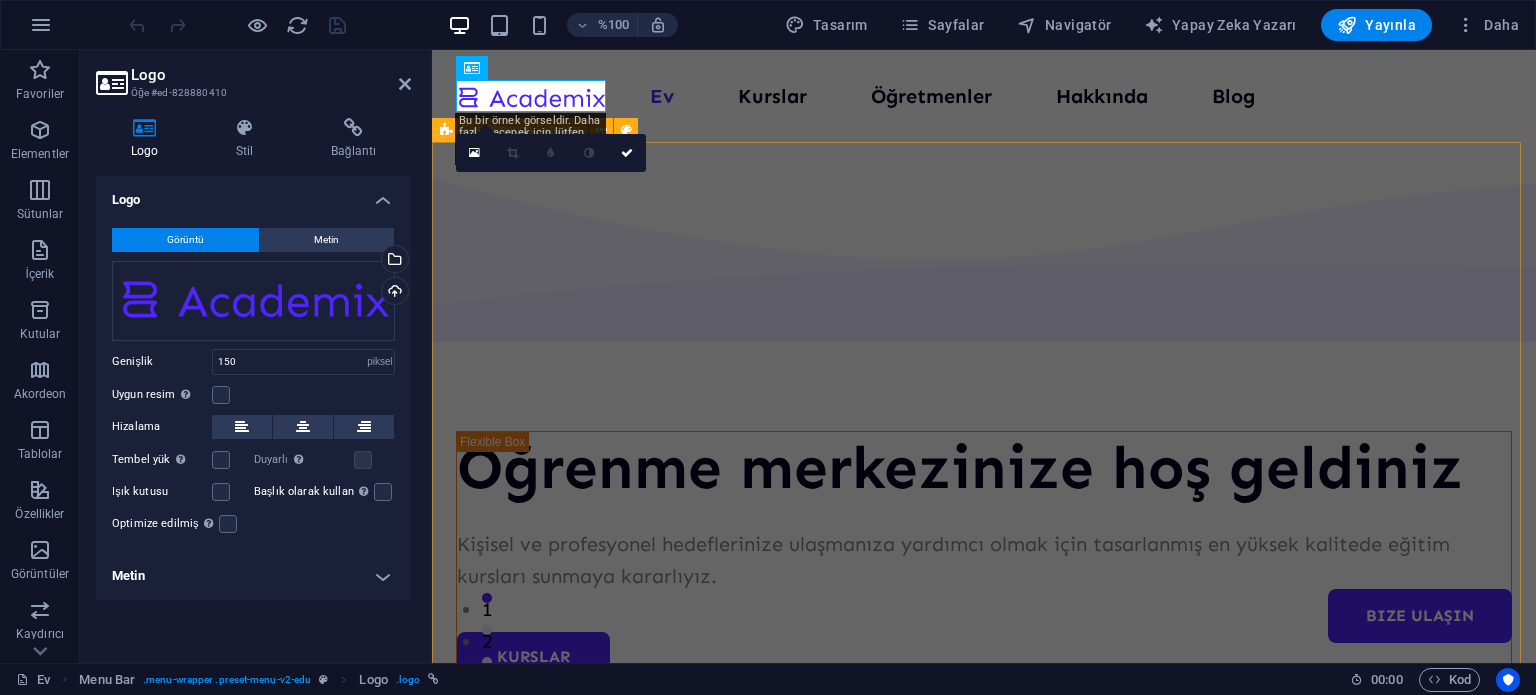 click on "Öğrenme merkezinize hoş geldiniz Kişisel ve profesyonel hedeflerinize ulaşmanıza yardımcı olmak için tasarlanmış en yüksek kalitede eğitim kursları sunmaya kararlıyız. Kurslar Hakkımızda" at bounding box center (984, 777) 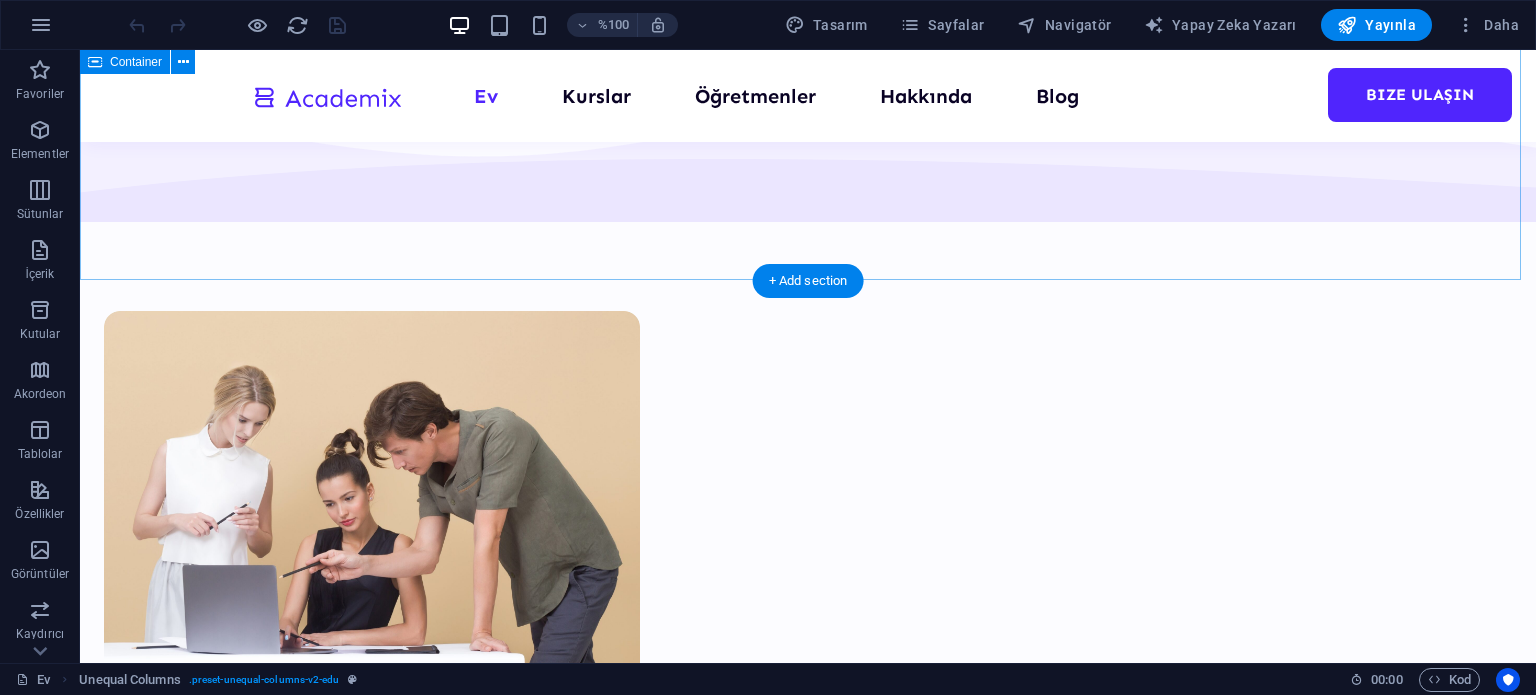 scroll, scrollTop: 8000, scrollLeft: 0, axis: vertical 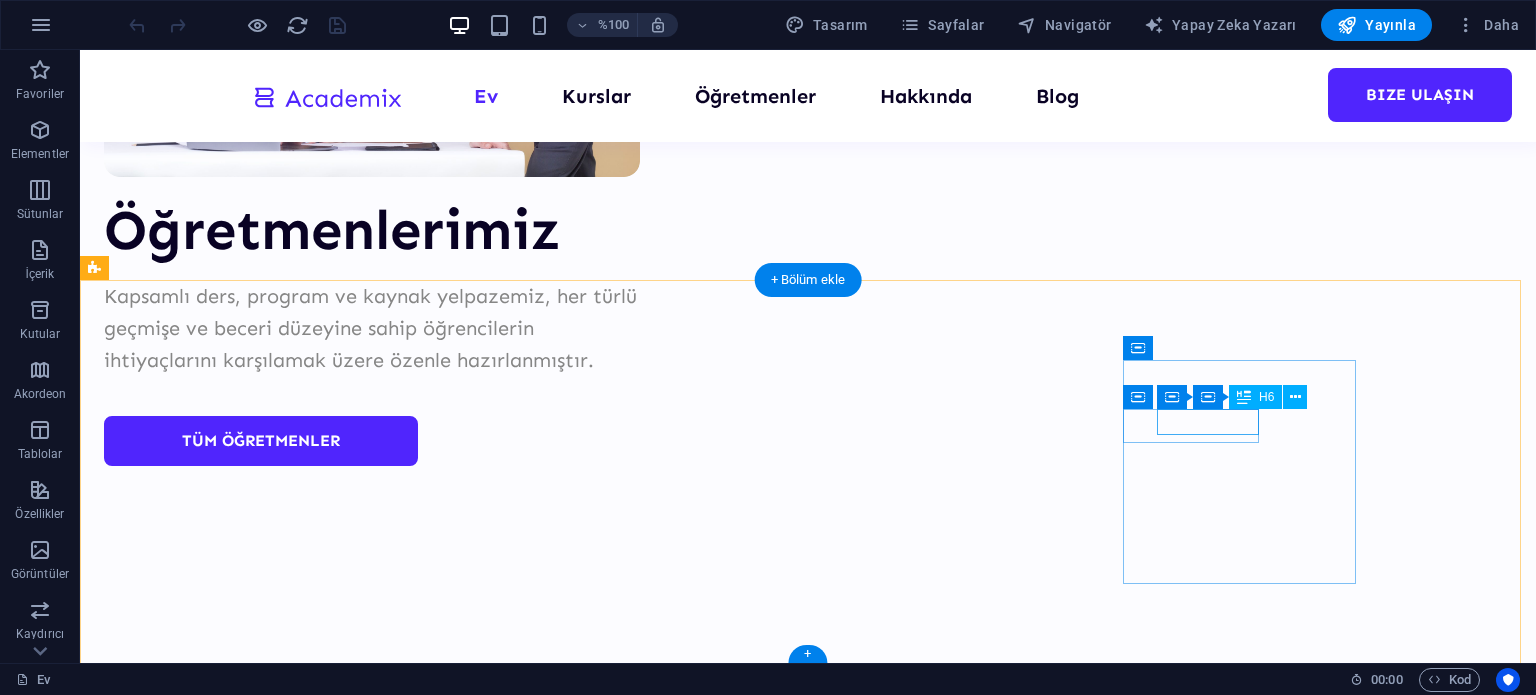 click on "0123 - 456789" at bounding box center (220, 10009) 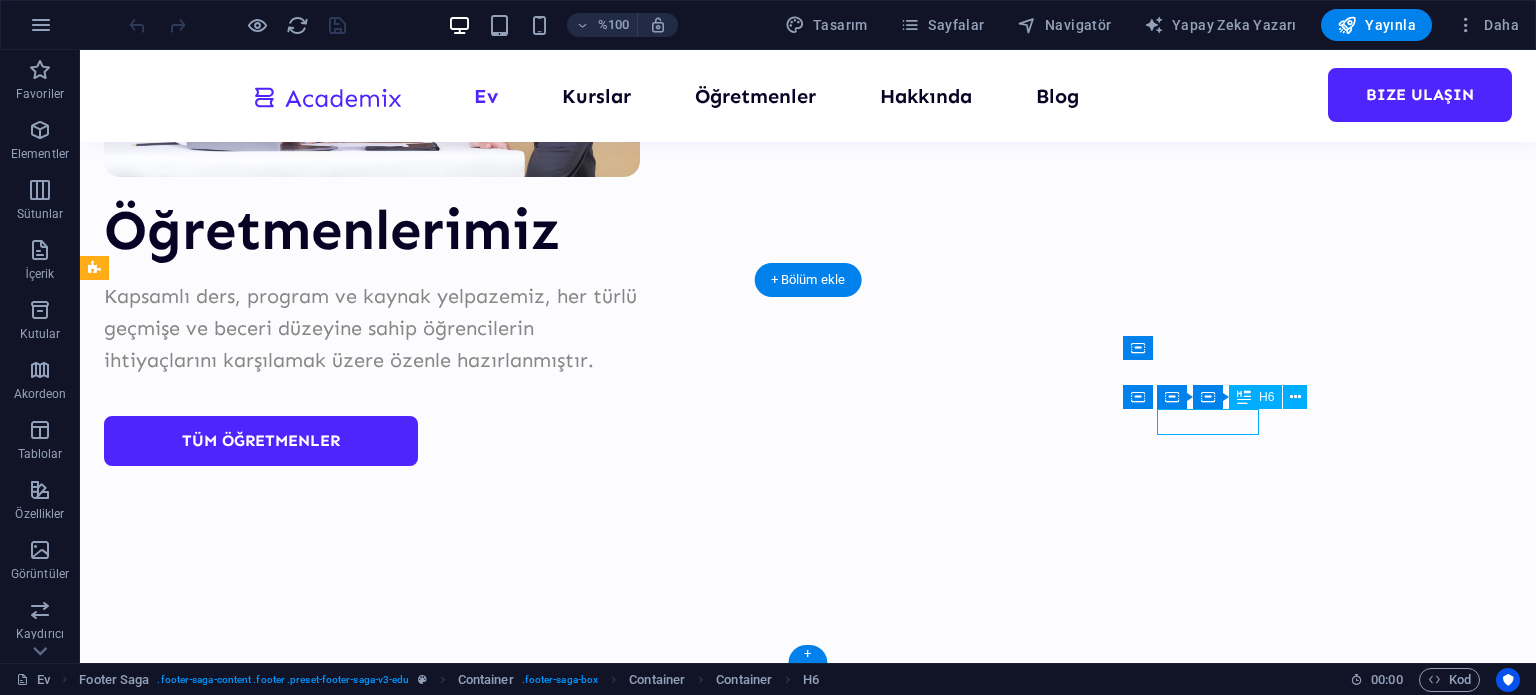 click on "0123 - 456789" at bounding box center (220, 10009) 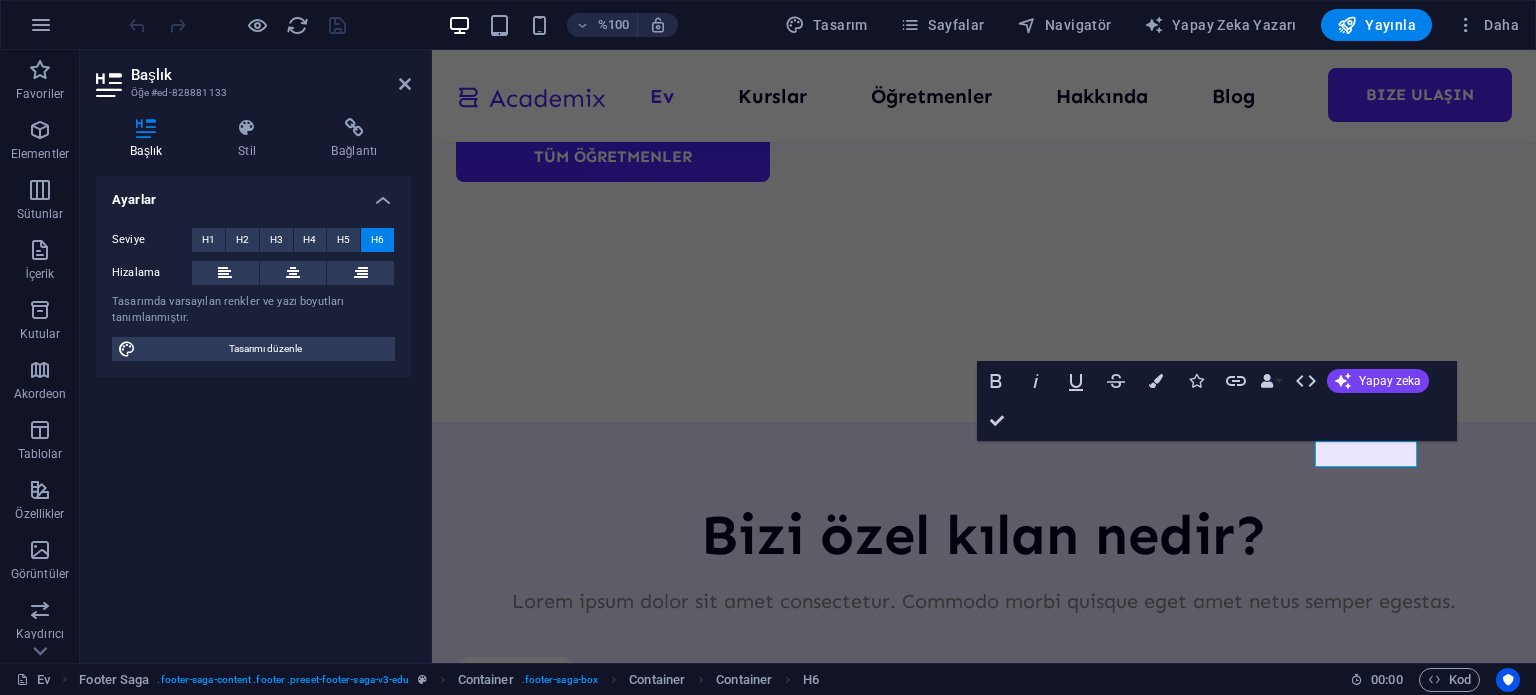 type 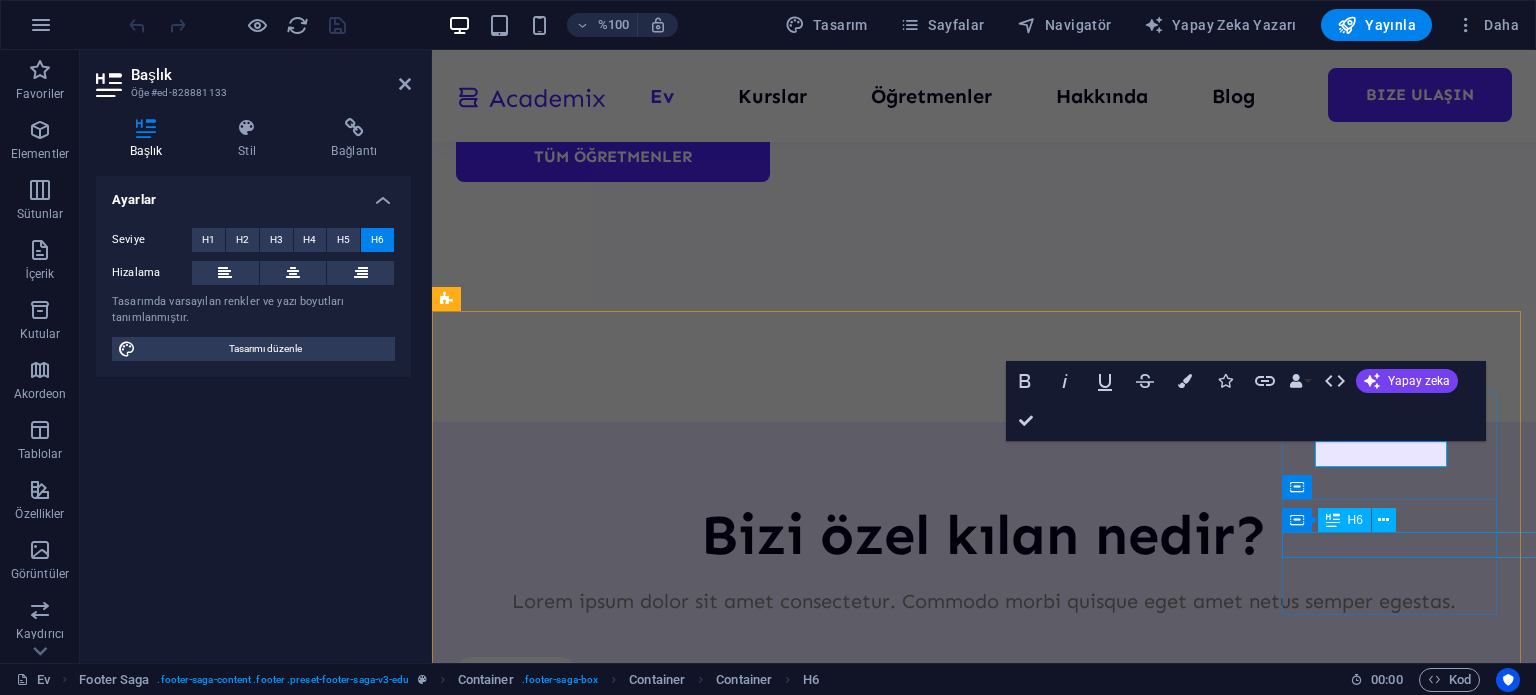 click on "[EMAIL]" at bounding box center (565, 9740) 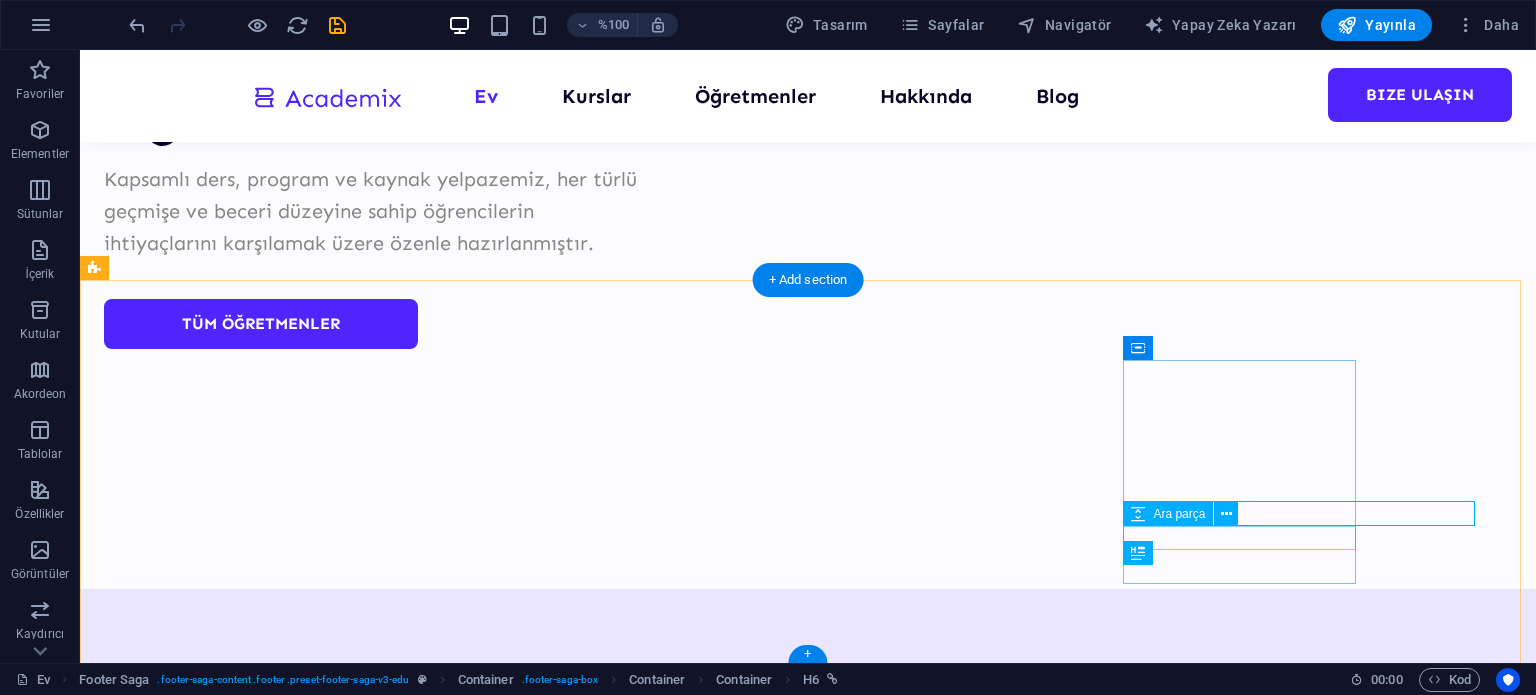 scroll, scrollTop: 8000, scrollLeft: 0, axis: vertical 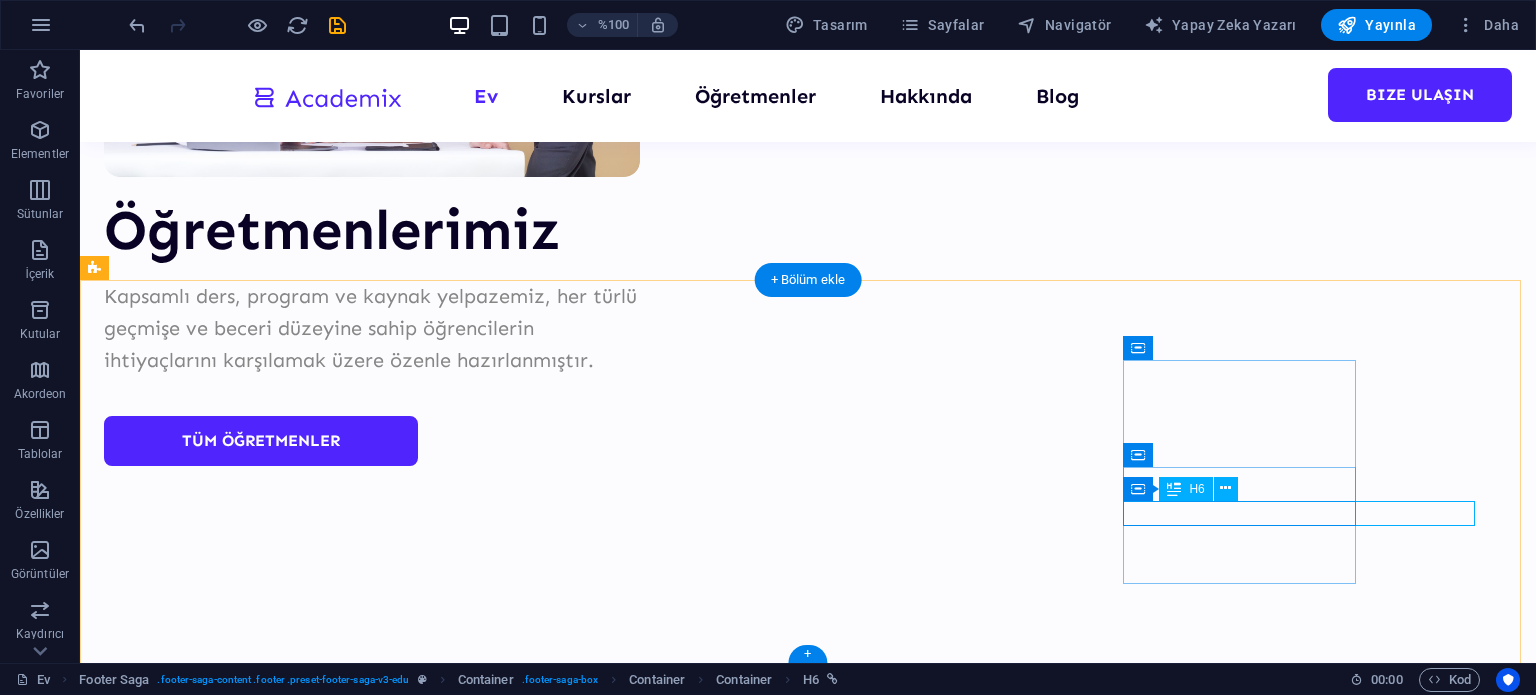 click on "[EMAIL]" at bounding box center (220, 10092) 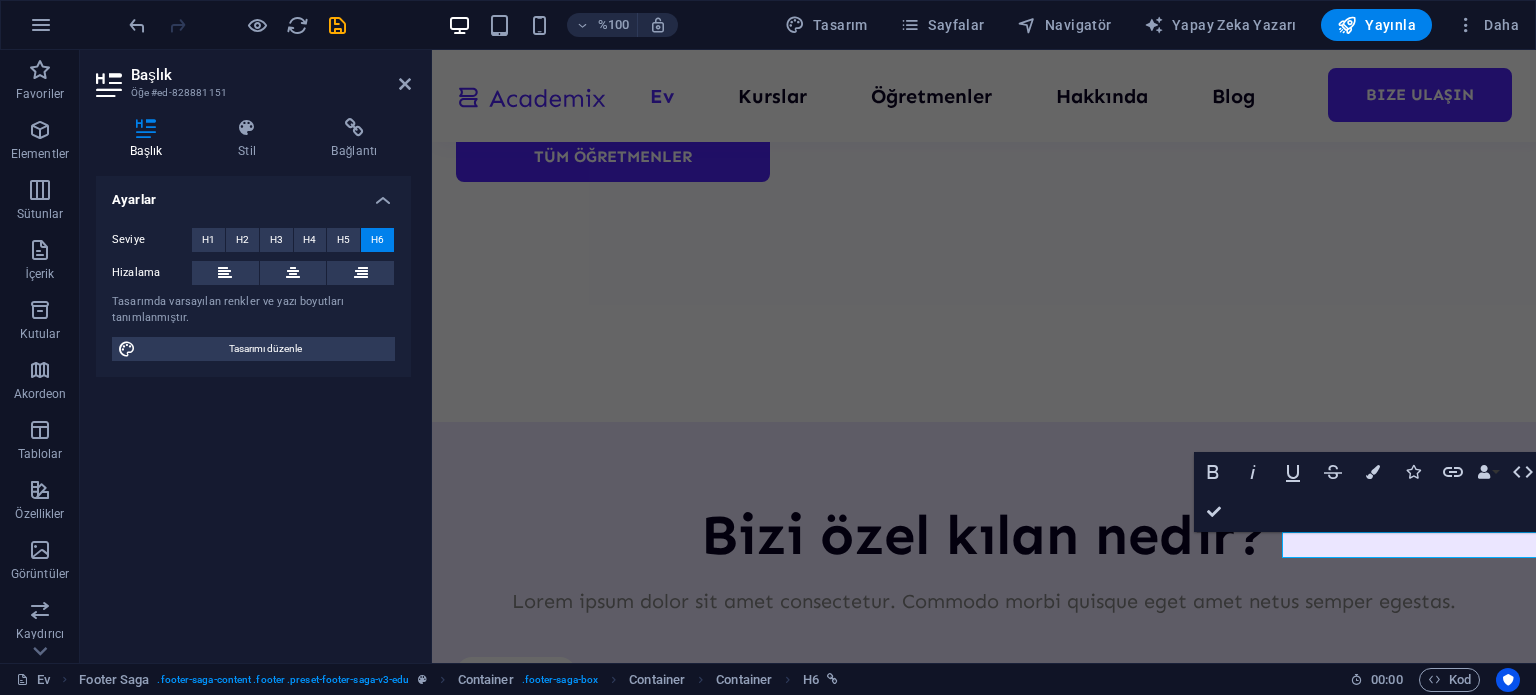 type 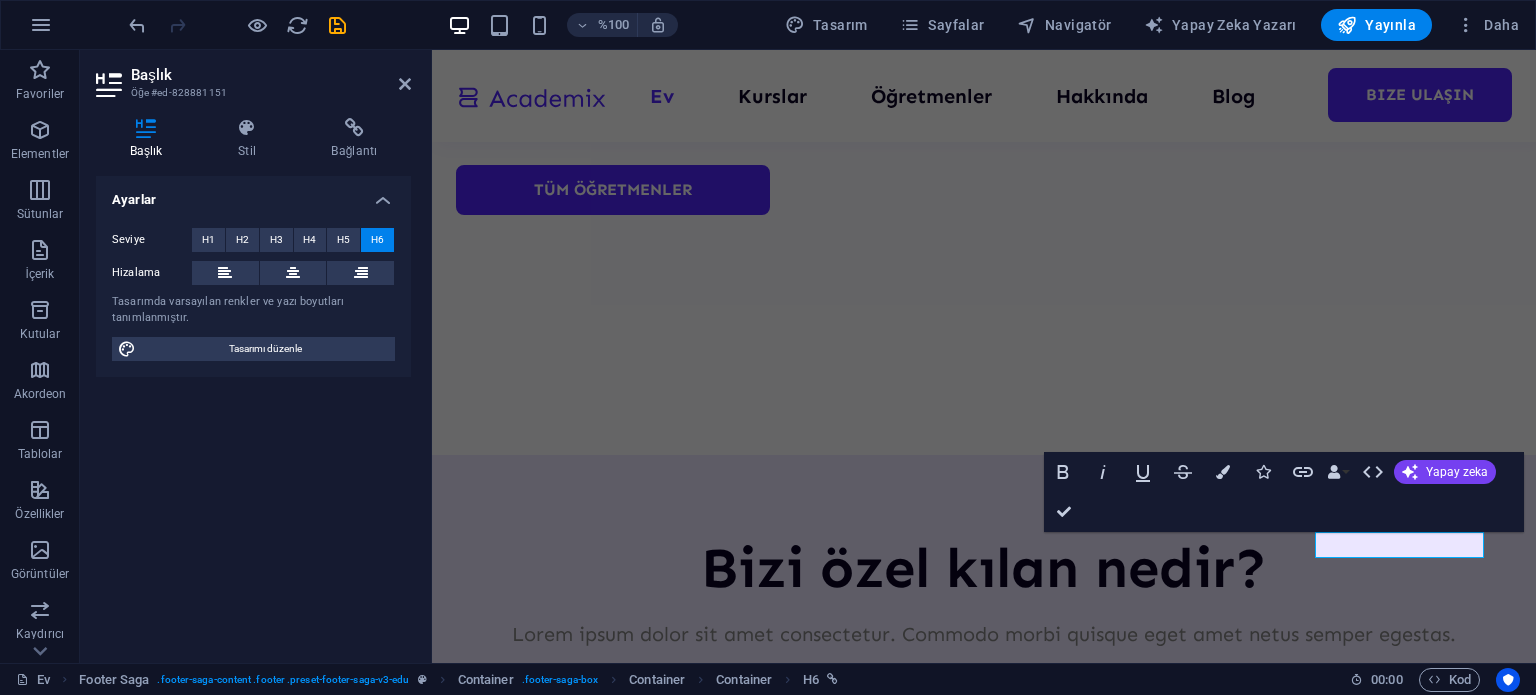 scroll, scrollTop: 8117, scrollLeft: 0, axis: vertical 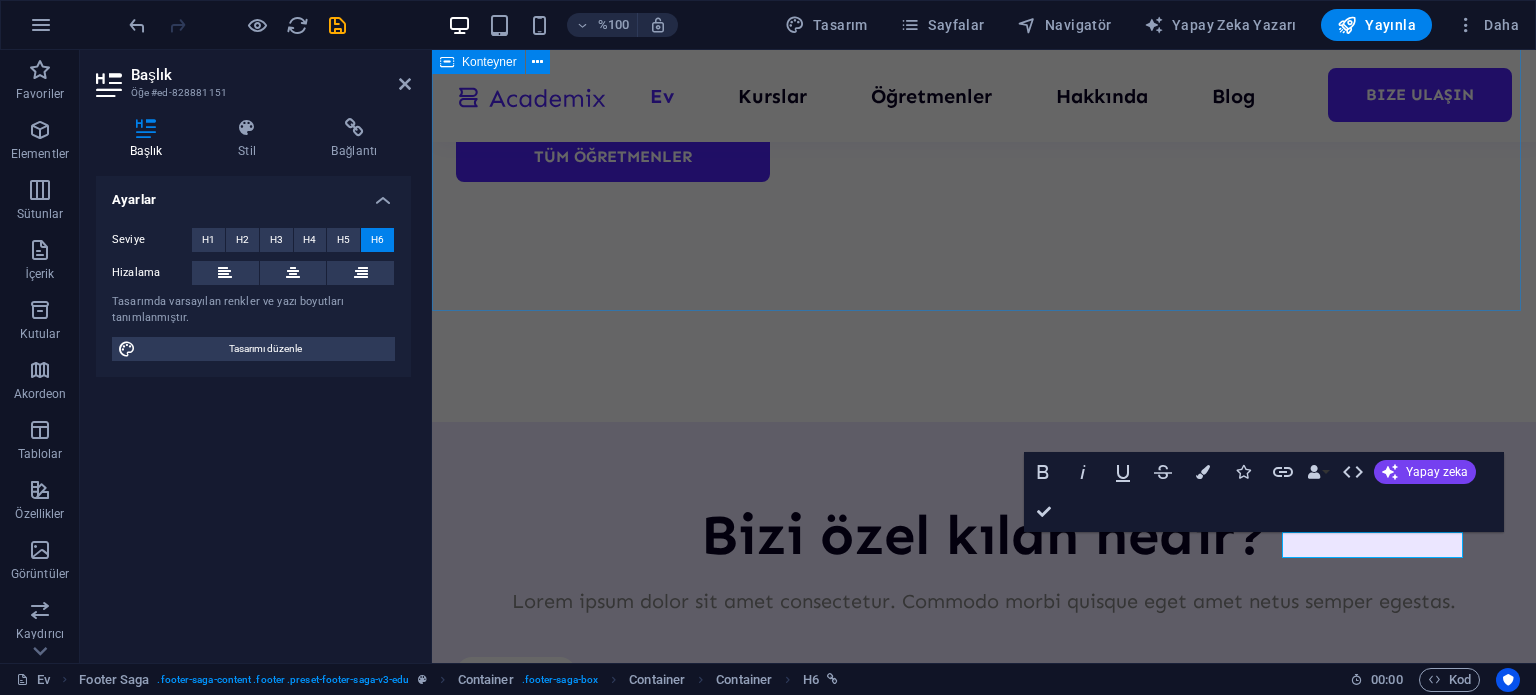 click on "Sıkça sorulan sorular Eğitim yöntemlerimizi bu kadar eşsiz kılan nedir? Lorem ipsum dolor sit amet, consectetur adipiscing elit, sed do eiusmod tempor incididunt ut Labore et dolore magna aliqua. Ut enim ad minim veniam,  quis nostrud  egzersiz. Sed, geçici bir olayla uğraştı ve çok fazla şey yaşadı. Neden Academix ekibini seçmelisiniz? Lorem ipsum dolor sit amet, consectetur adipiscing elit, sed do eiusmod tempor incididunt ut Labore et dolore magna aliqua. Ut enim ad minim veniam, quis nostrud egzersiz. Sed, geçici bir olayla uğraştı ve çok fazla şey yaşadı. Onboarding nasıl yapılır? Lorem ipsum dolor sit amet, consectetur adipiscing elit, sed do eiusmod tempor incididunt ut Labore et dolore magna aliqua. Ut enim ad minim veniam, quis nostrud egzersiz. Sed, geçici bir olayla uğraştı ve çok fazla şey yaşadı. Academix anlatıldığı kadar basit mi? quis nostrud egzersiz.  Sed, geçici bir olayla uğraştı ve çok fazla şey yaşadı." at bounding box center (984, 8003) 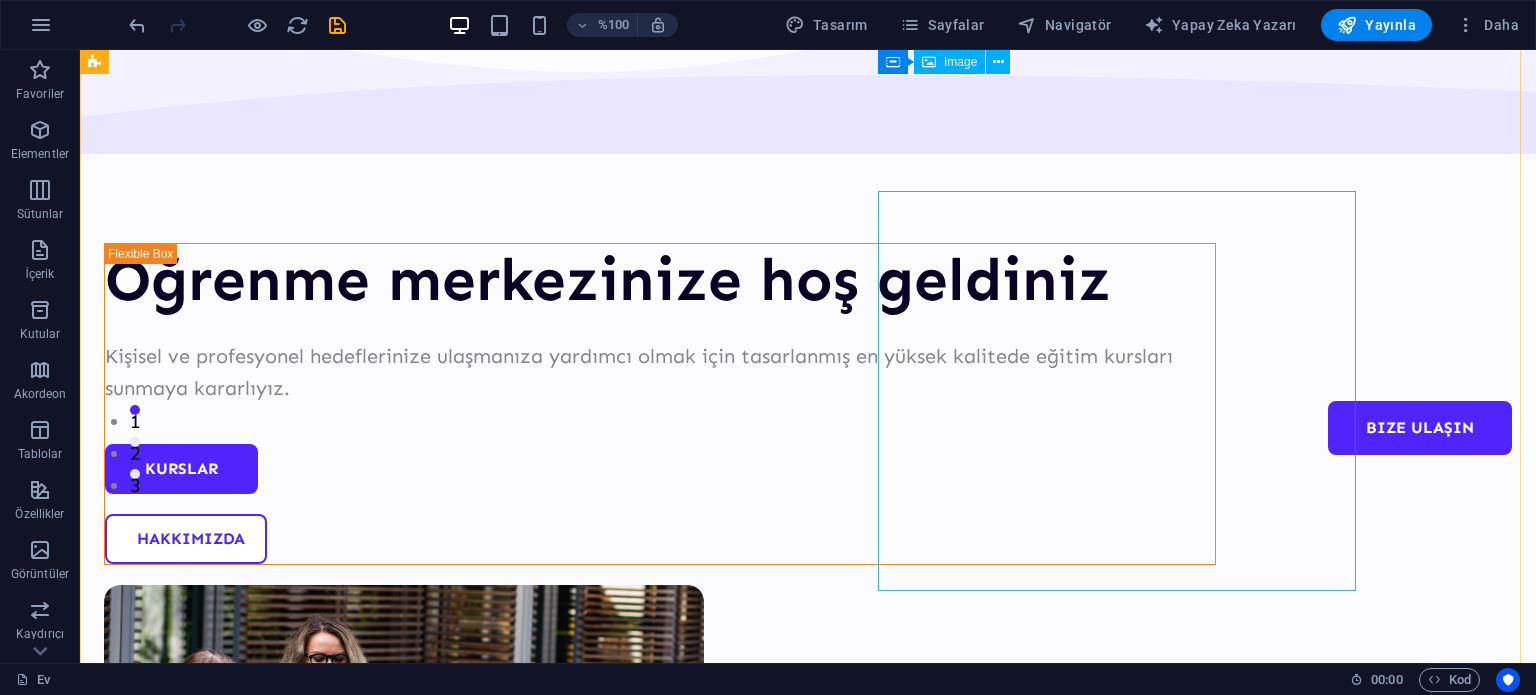 scroll, scrollTop: 0, scrollLeft: 0, axis: both 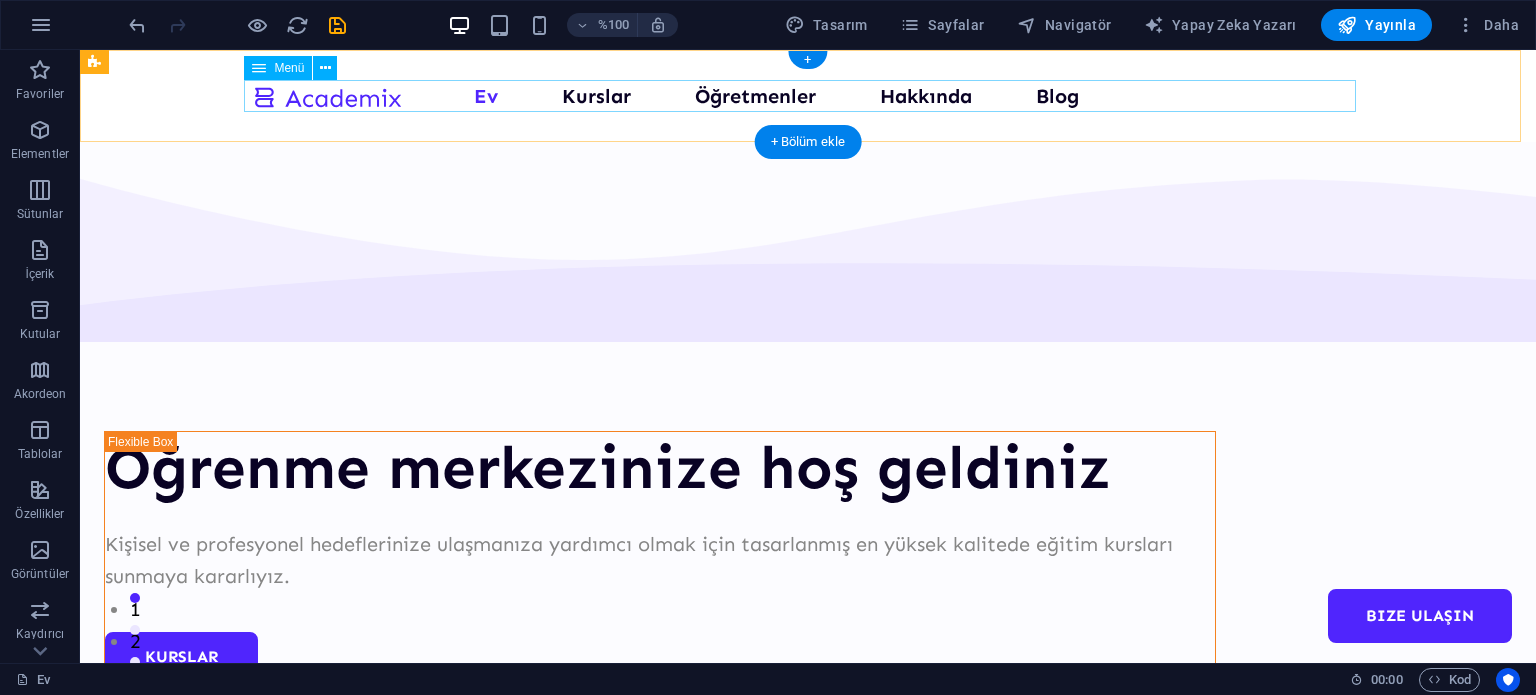 click on "Ev Kurslar Öğretmenler Hakkında Blog Bize Ulaşın" at bounding box center [808, 96] 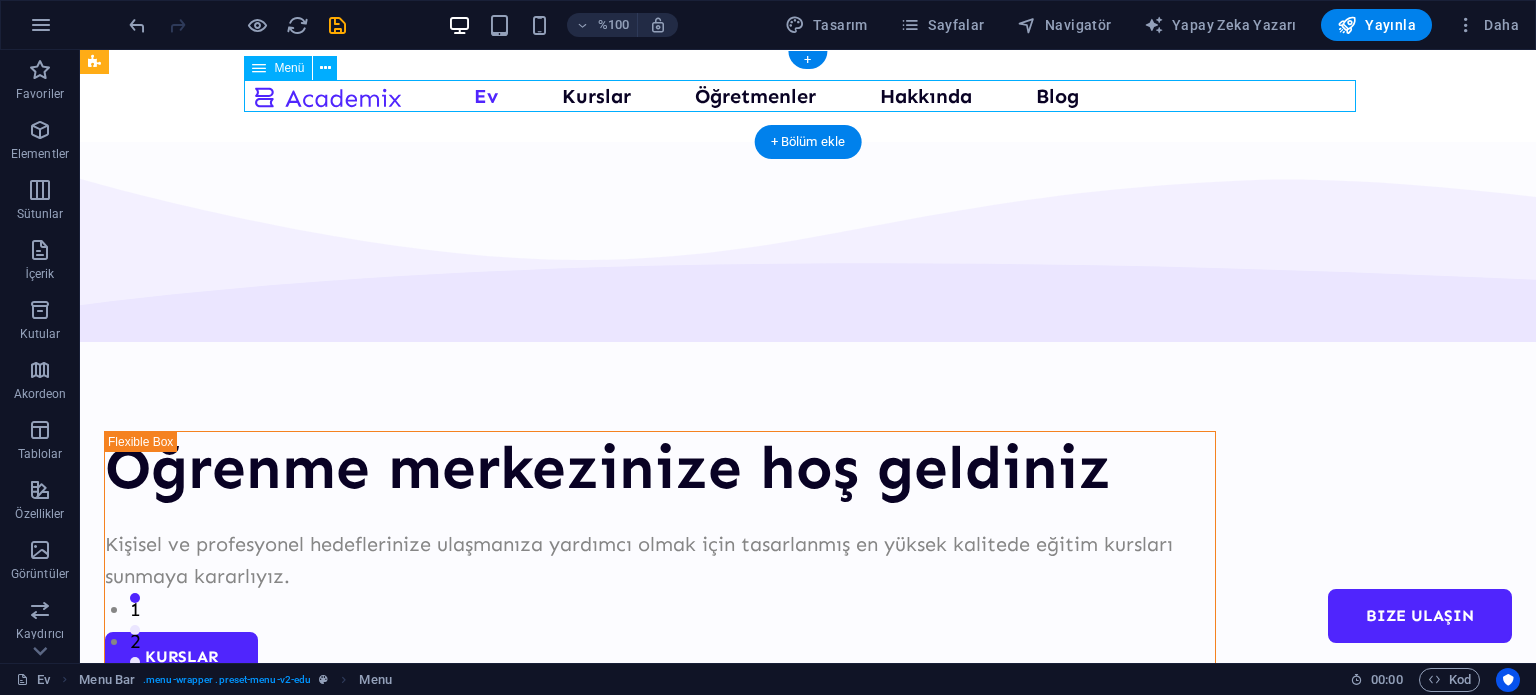 click on "Ev Kurslar Öğretmenler Hakkında Blog Bize Ulaşın" at bounding box center [808, 96] 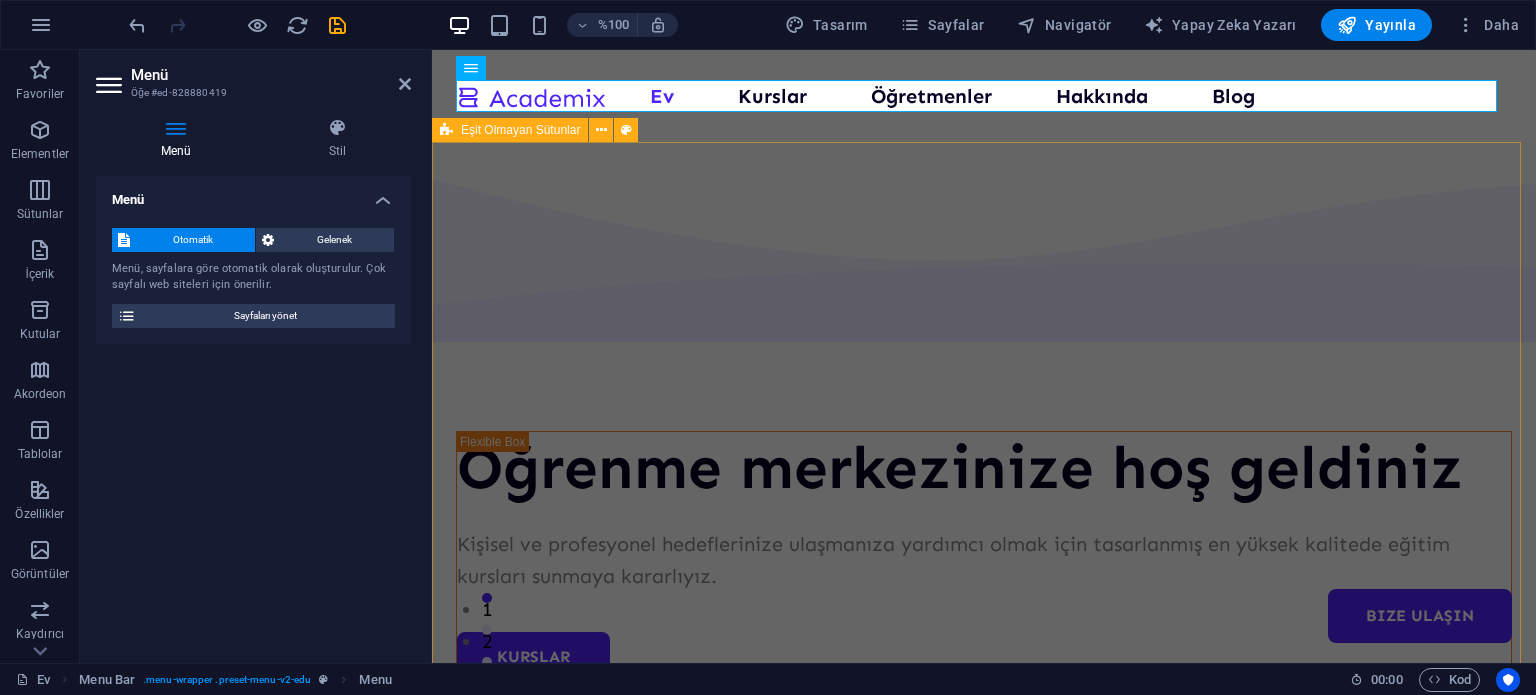 click on "Öğrenme merkezinize hoş geldiniz Kişisel ve profesyonel hedeflerinize ulaşmanıza yardımcı olmak için tasarlanmış en yüksek kalitede eğitim kursları sunmaya kararlıyız. Kurslar Hakkımızda" at bounding box center (984, 777) 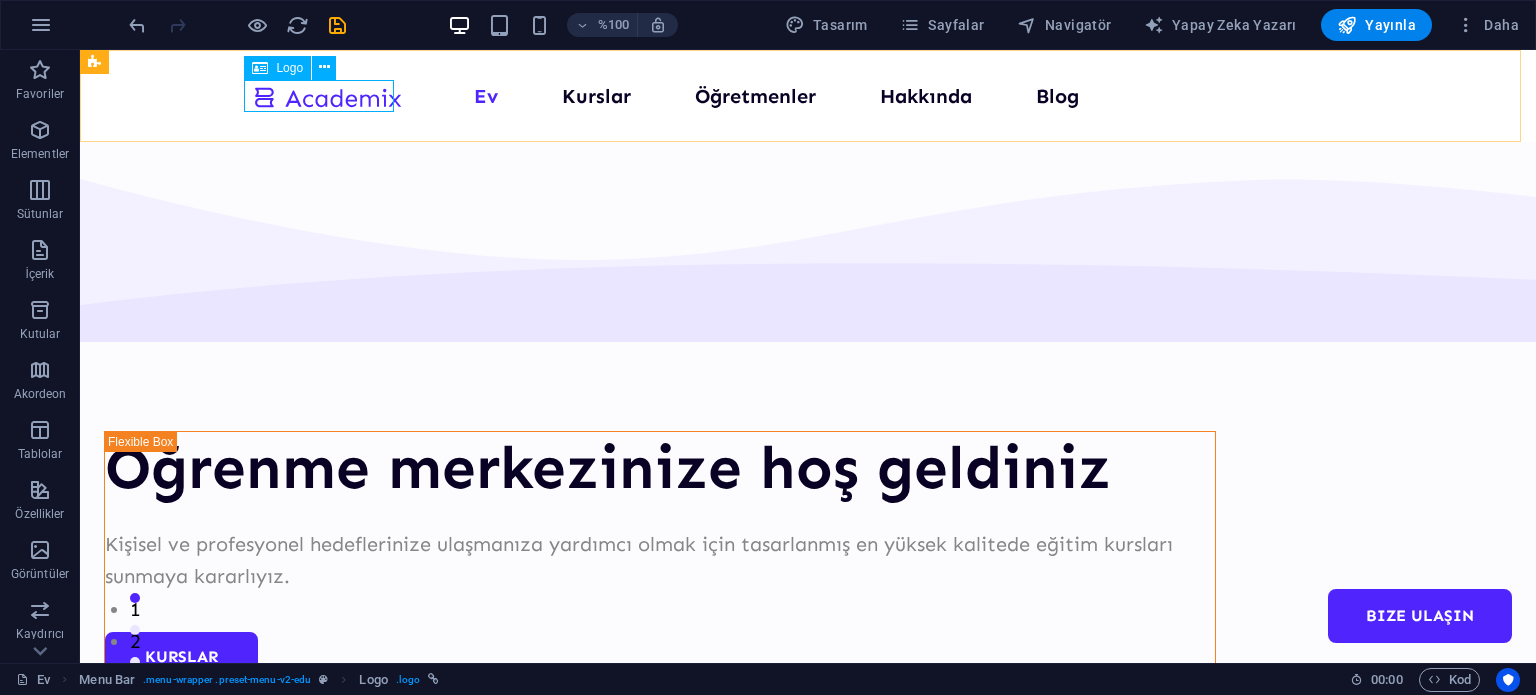 click at bounding box center (260, 68) 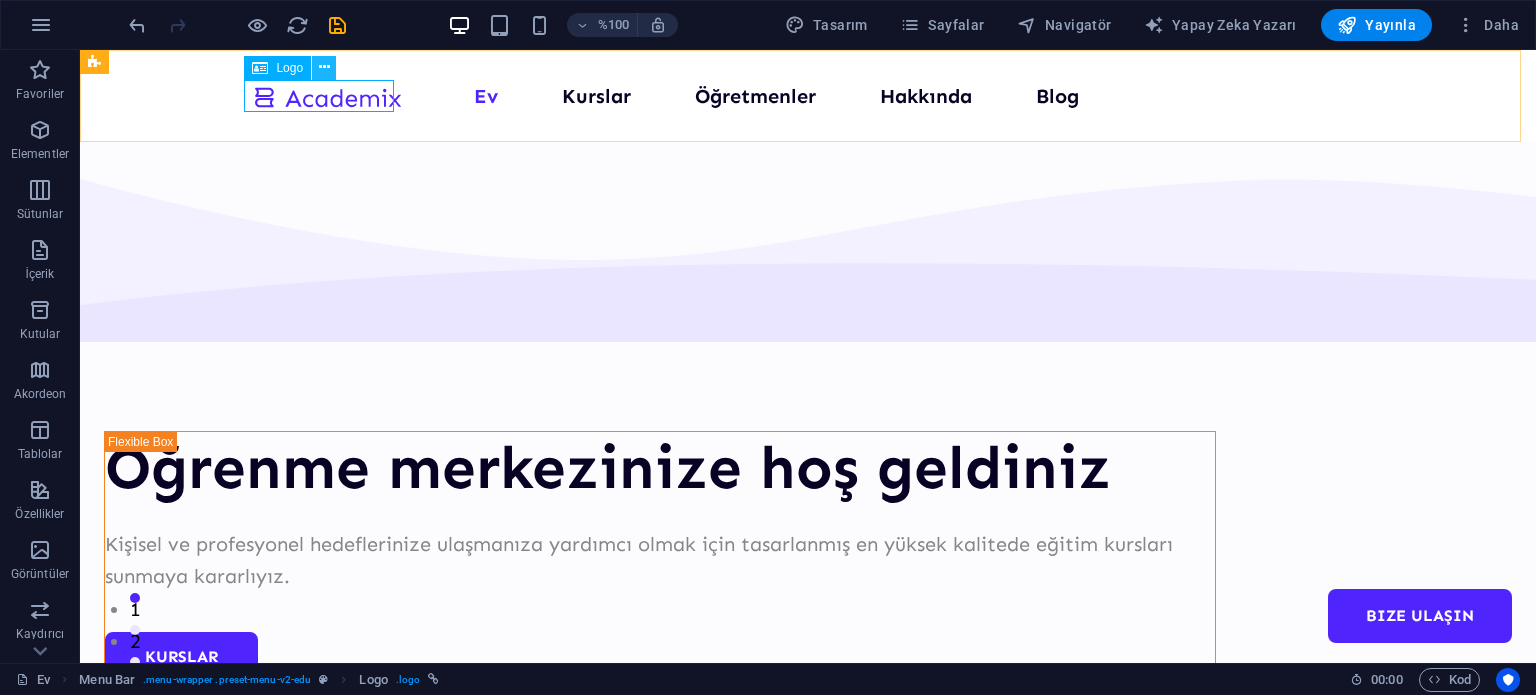 click at bounding box center (324, 67) 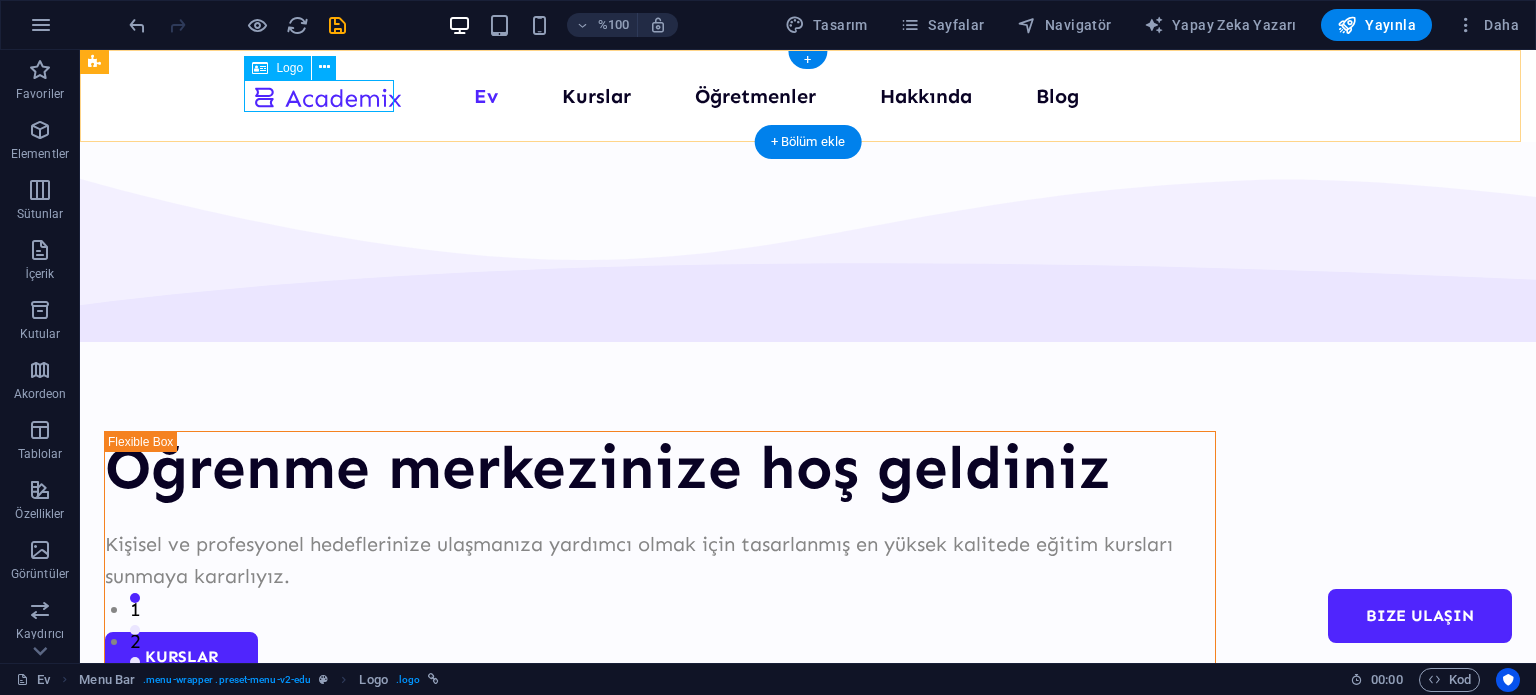 click at bounding box center [327, 96] 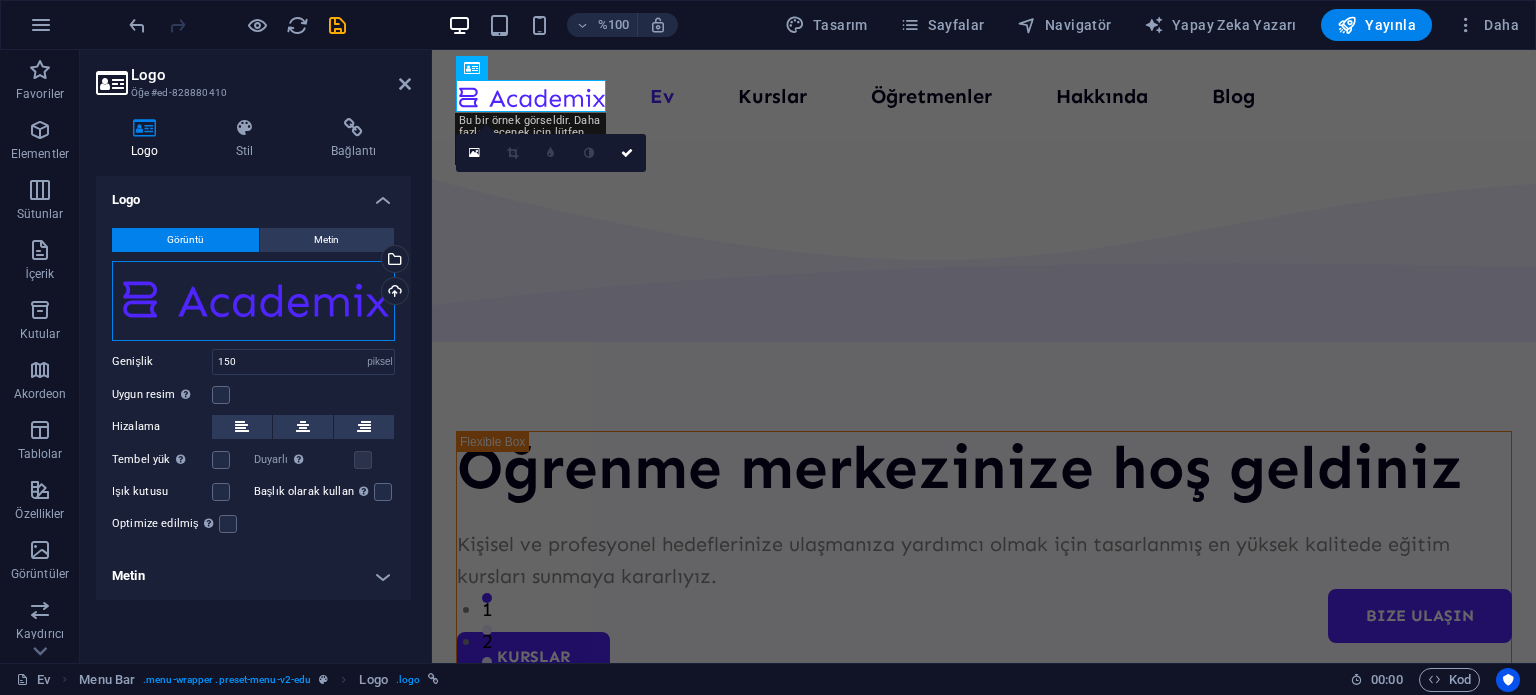 click on "Dosyaları buraya sürükleyin, dosyaları seçmek için tıklayın veya  Dosyalar'dan veya ücretsiz stok fotoğraf ve videolarımızdan dosyaları seçin" at bounding box center [253, 301] 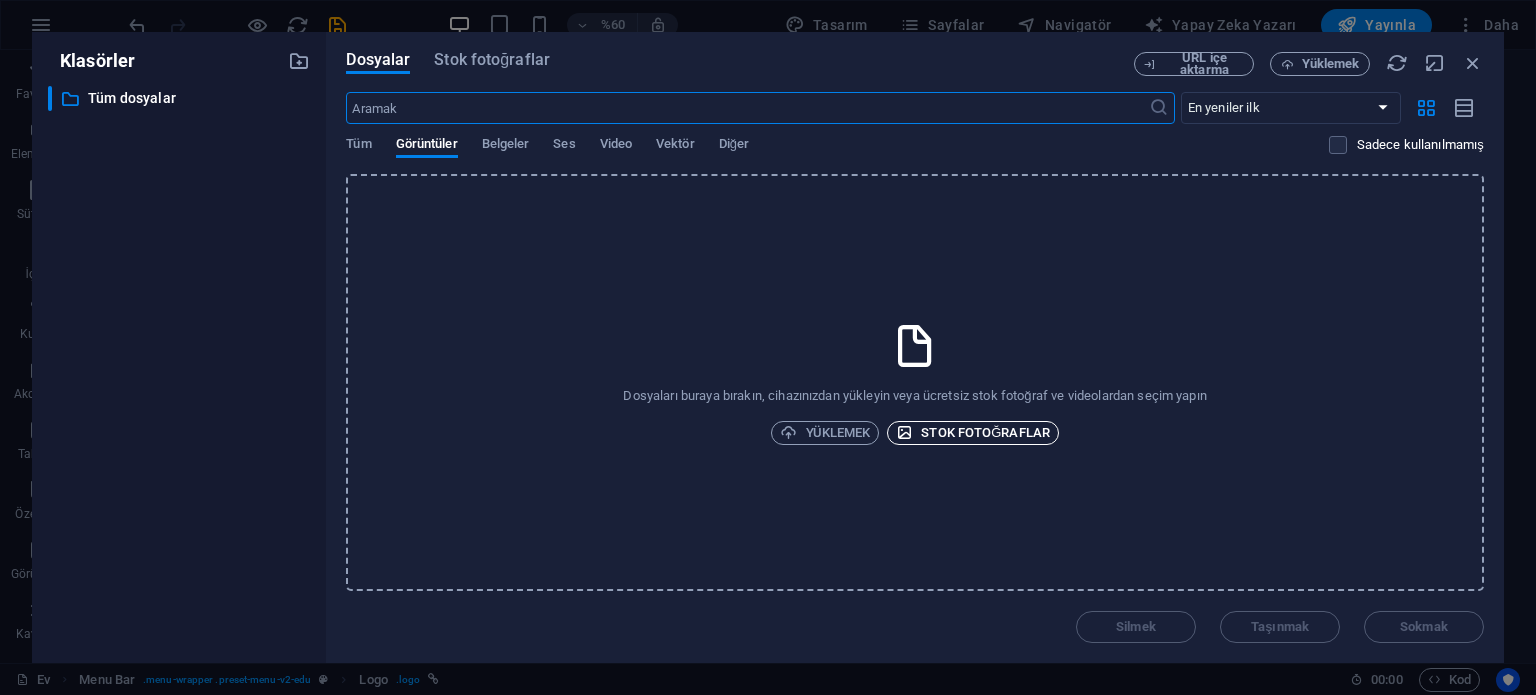 click on "Stok fotoğraflar" at bounding box center (985, 433) 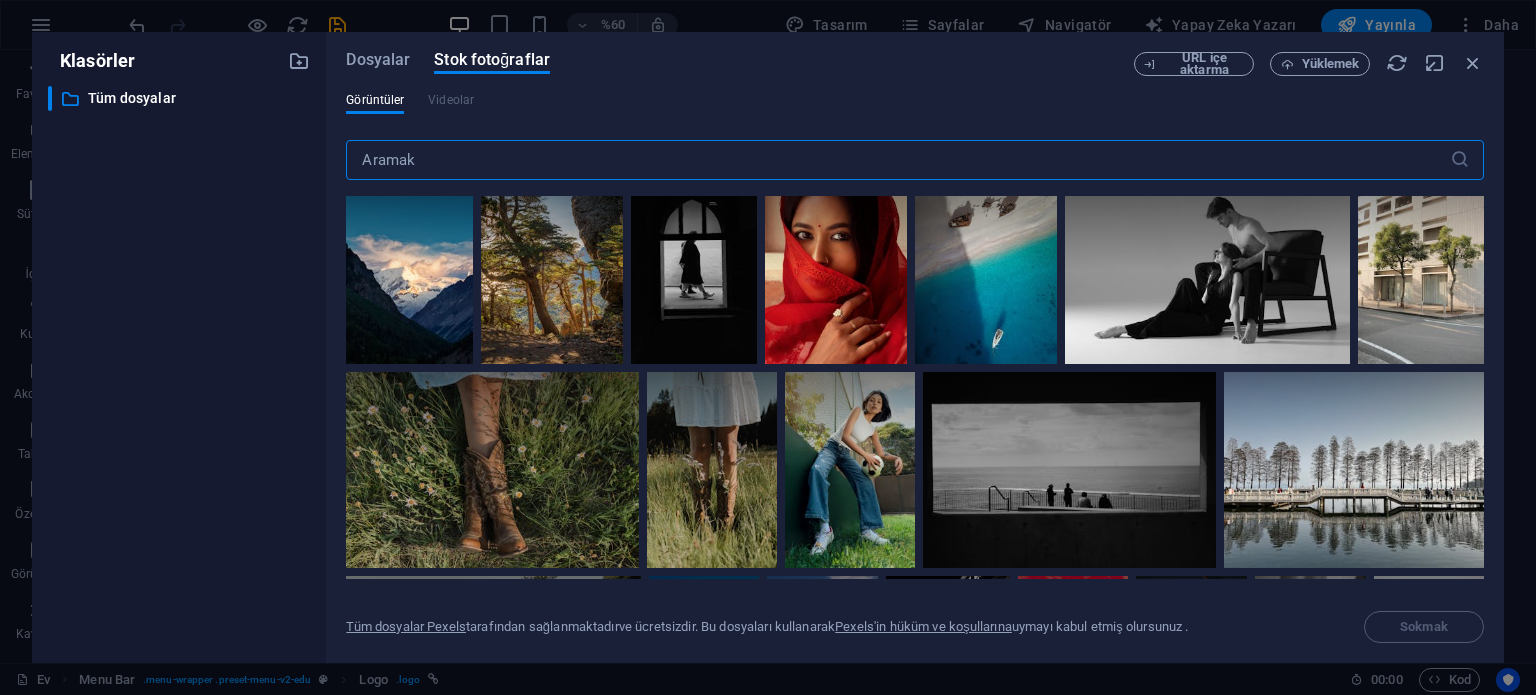 scroll, scrollTop: 869, scrollLeft: 0, axis: vertical 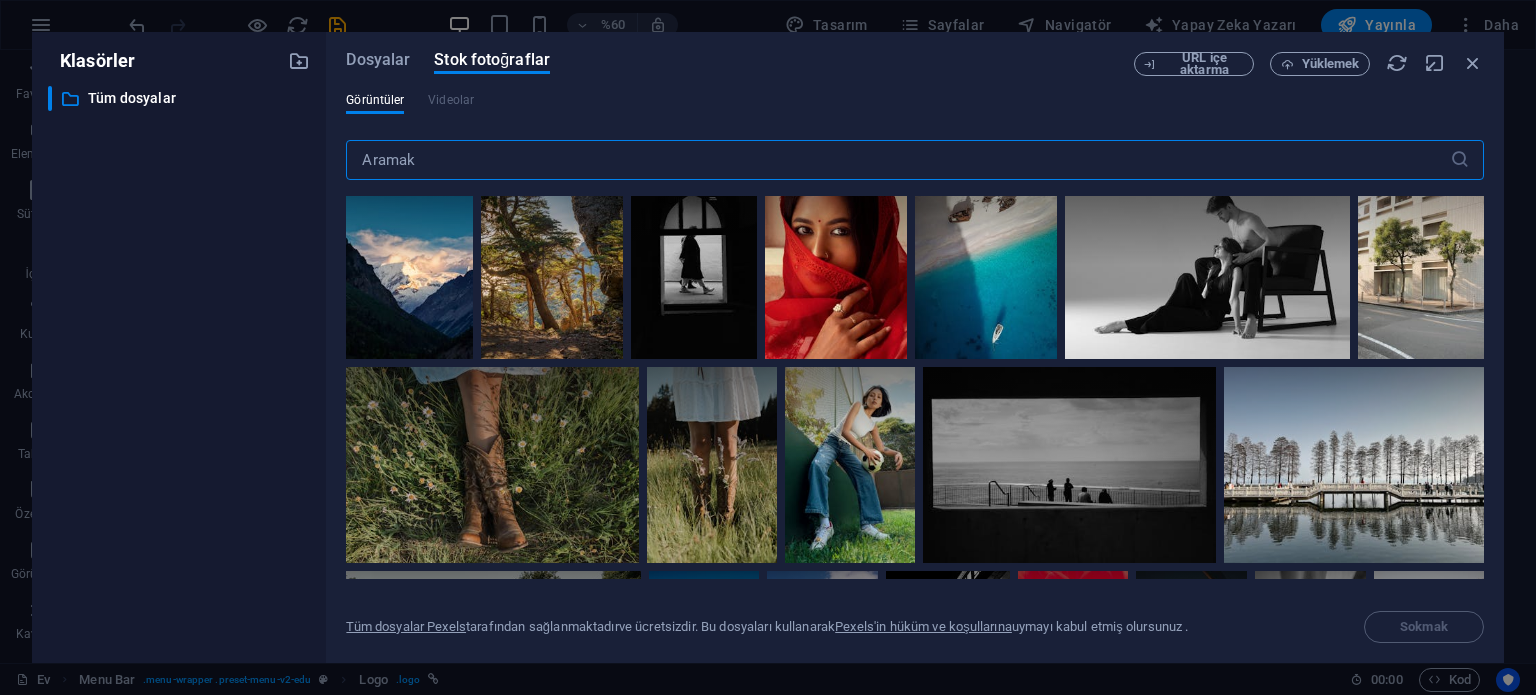 click at bounding box center [897, 160] 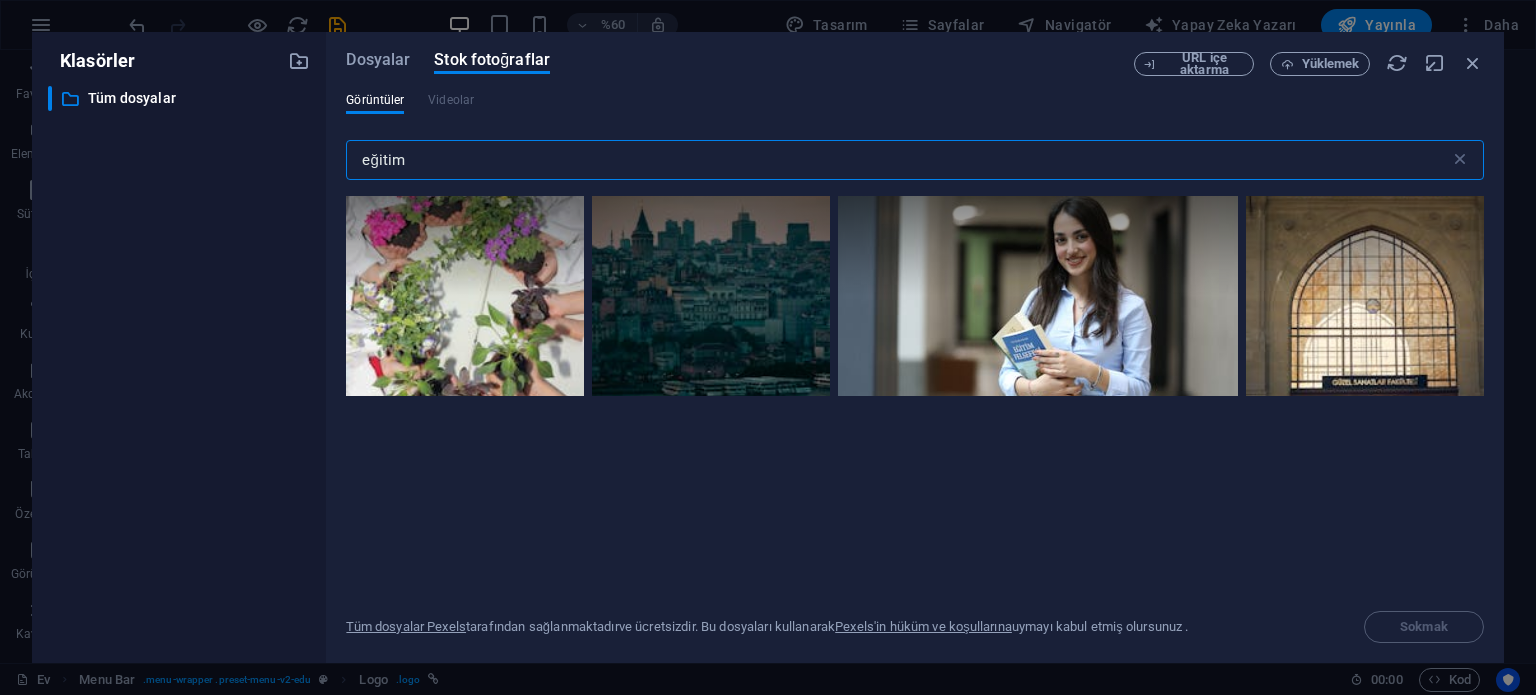 drag, startPoint x: 421, startPoint y: 166, endPoint x: 115, endPoint y: 145, distance: 306.71973 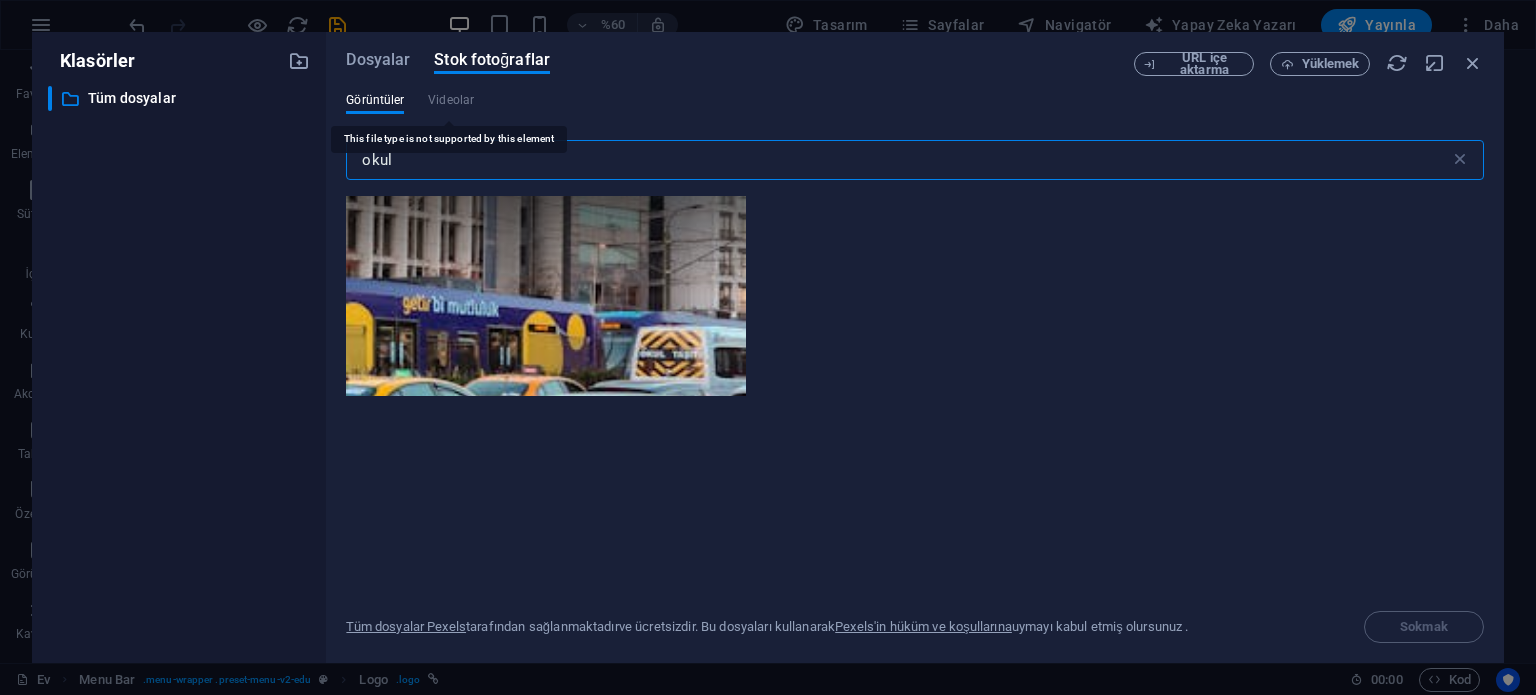 type on "okul" 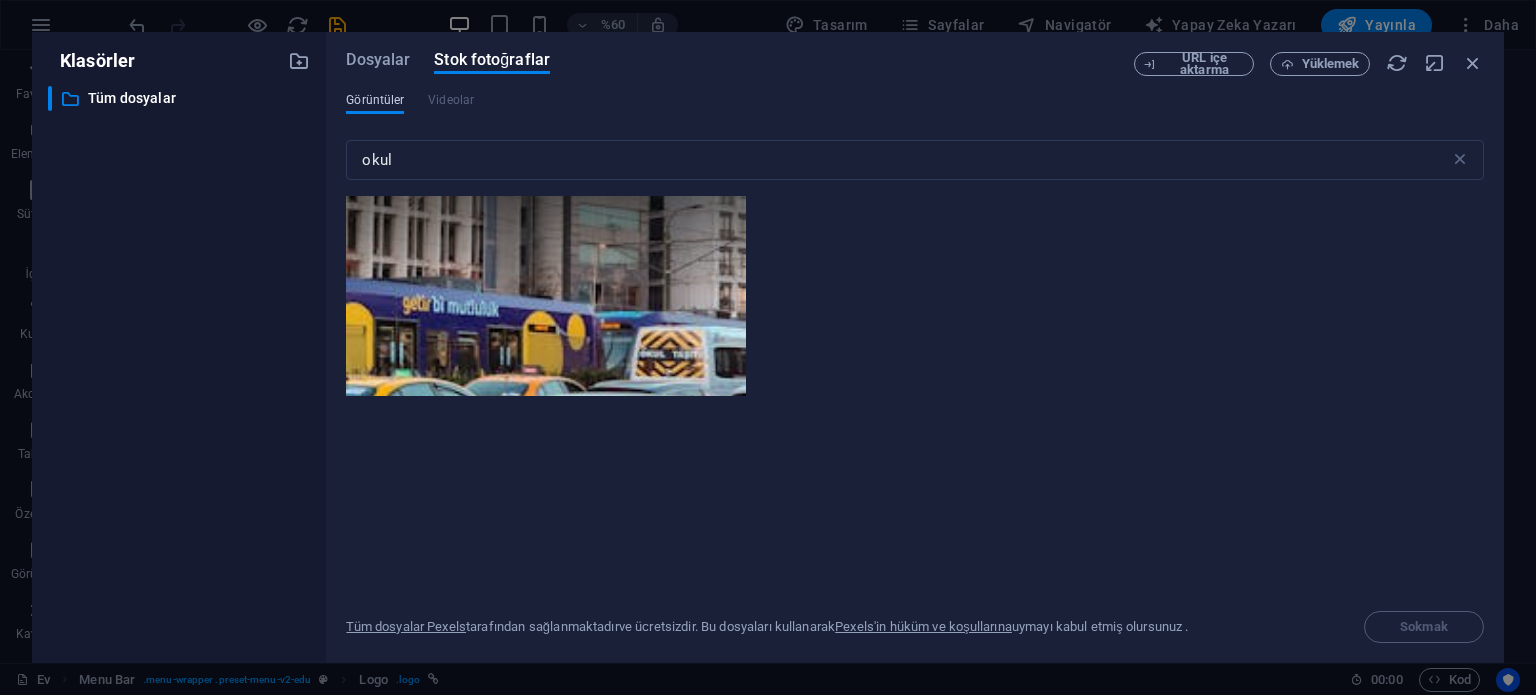 click on "Görüntüler" at bounding box center (375, 100) 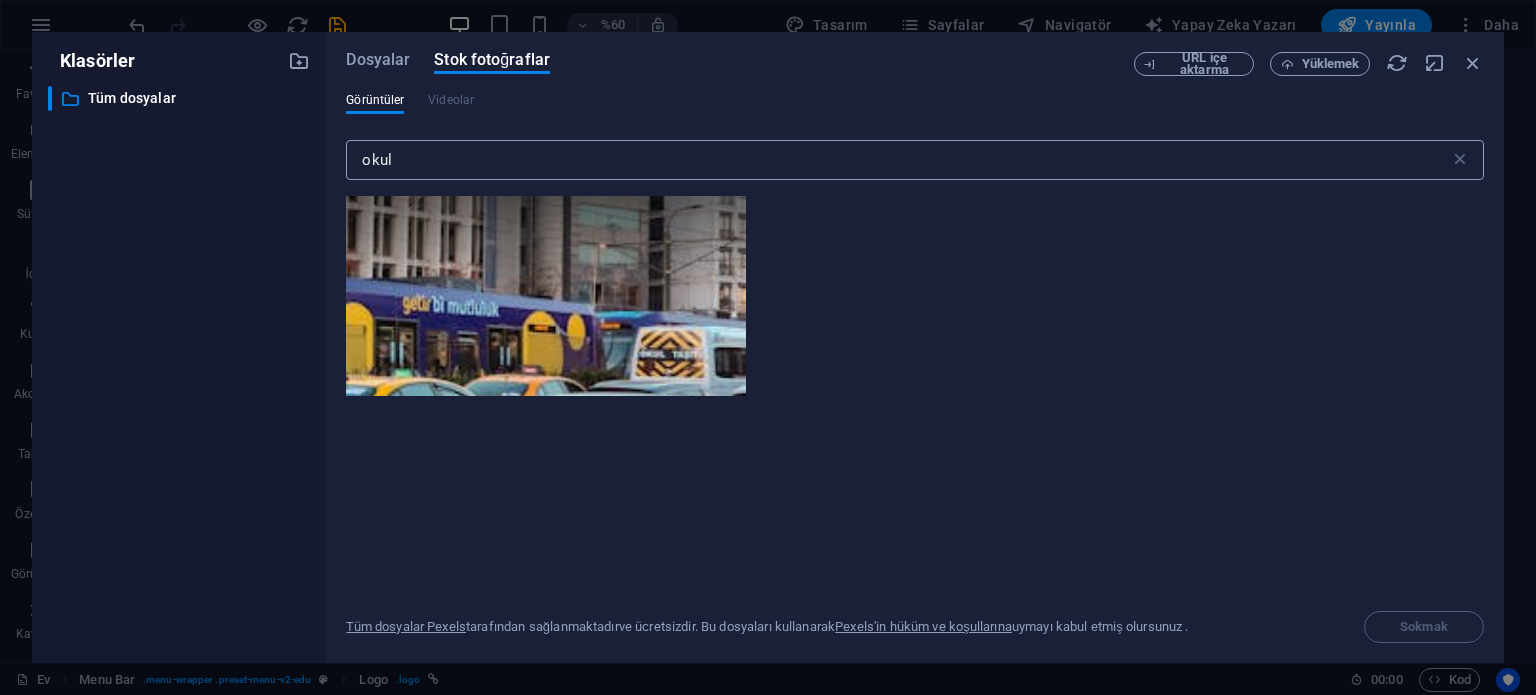 click on "okul" at bounding box center [897, 160] 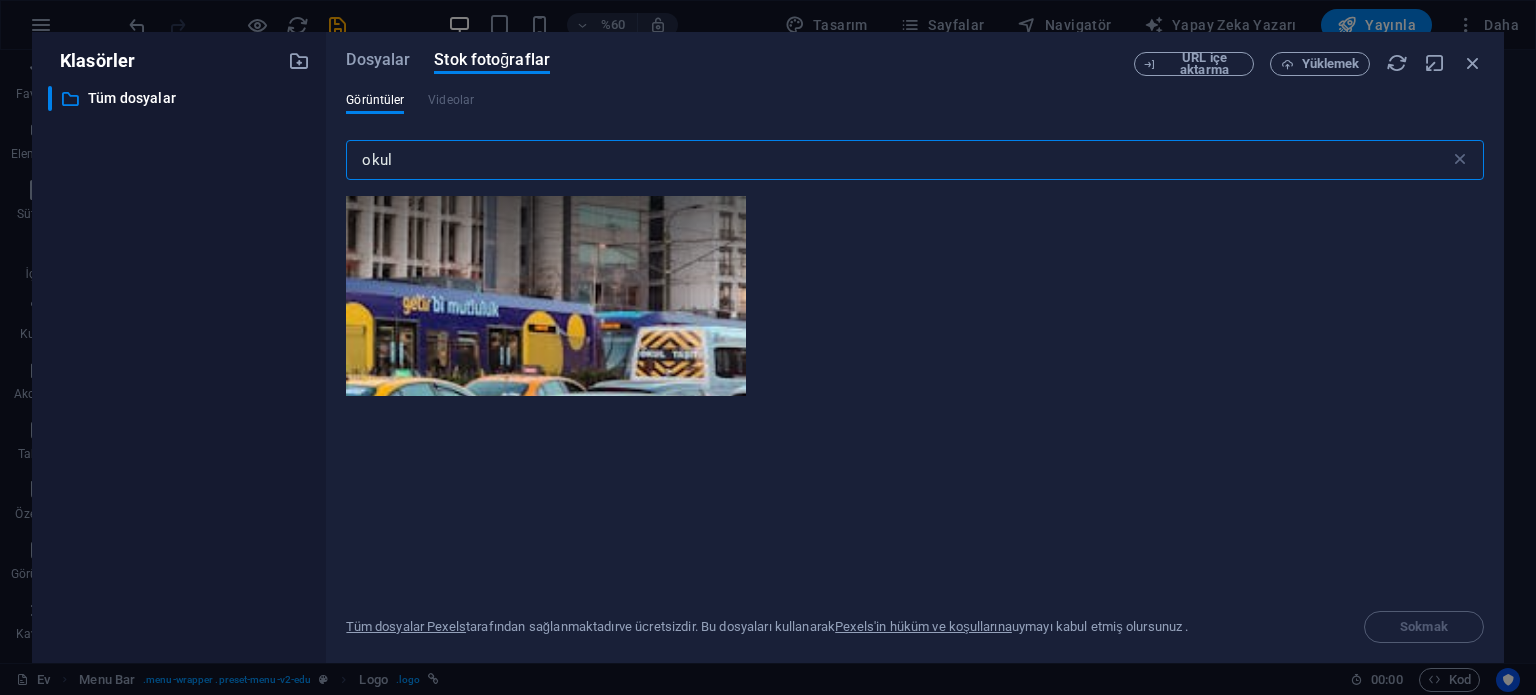 click on "okul" at bounding box center (897, 160) 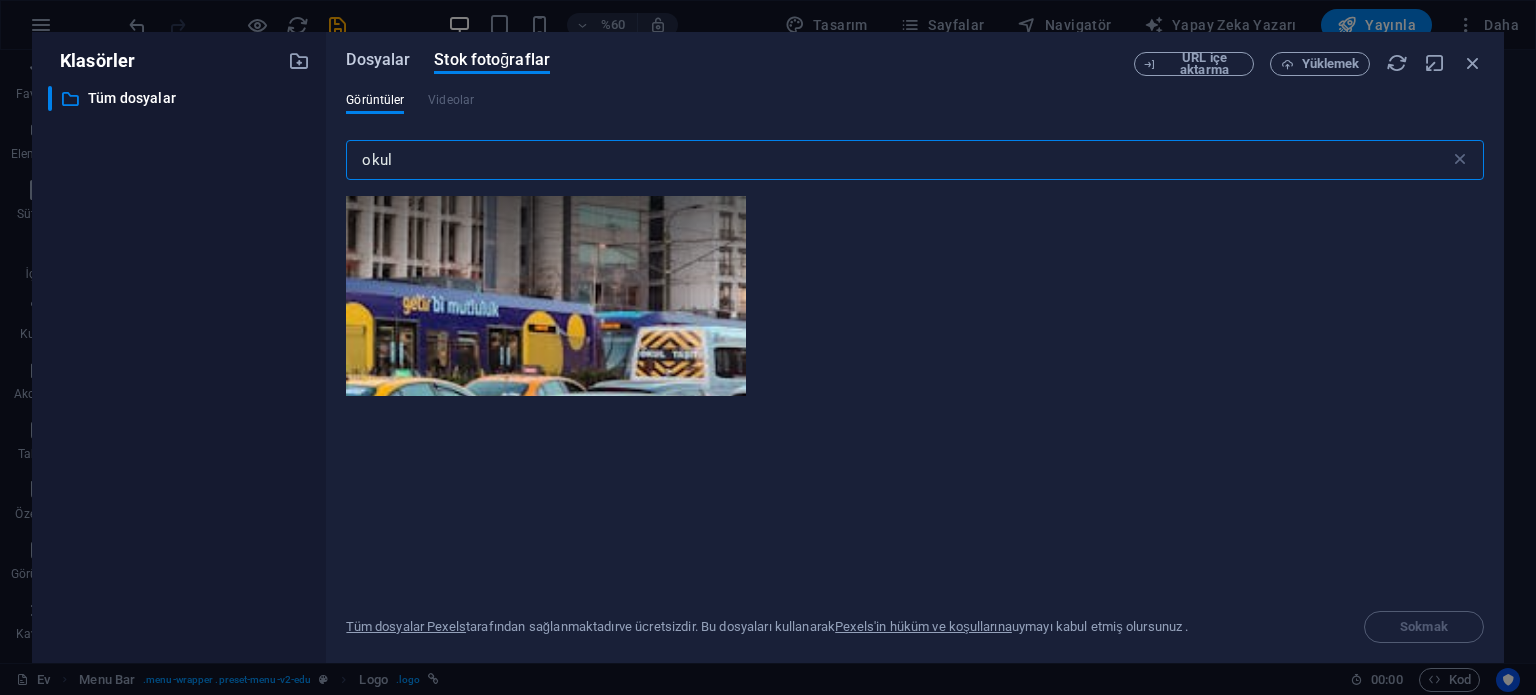 click on "Dosyalar" at bounding box center (378, 59) 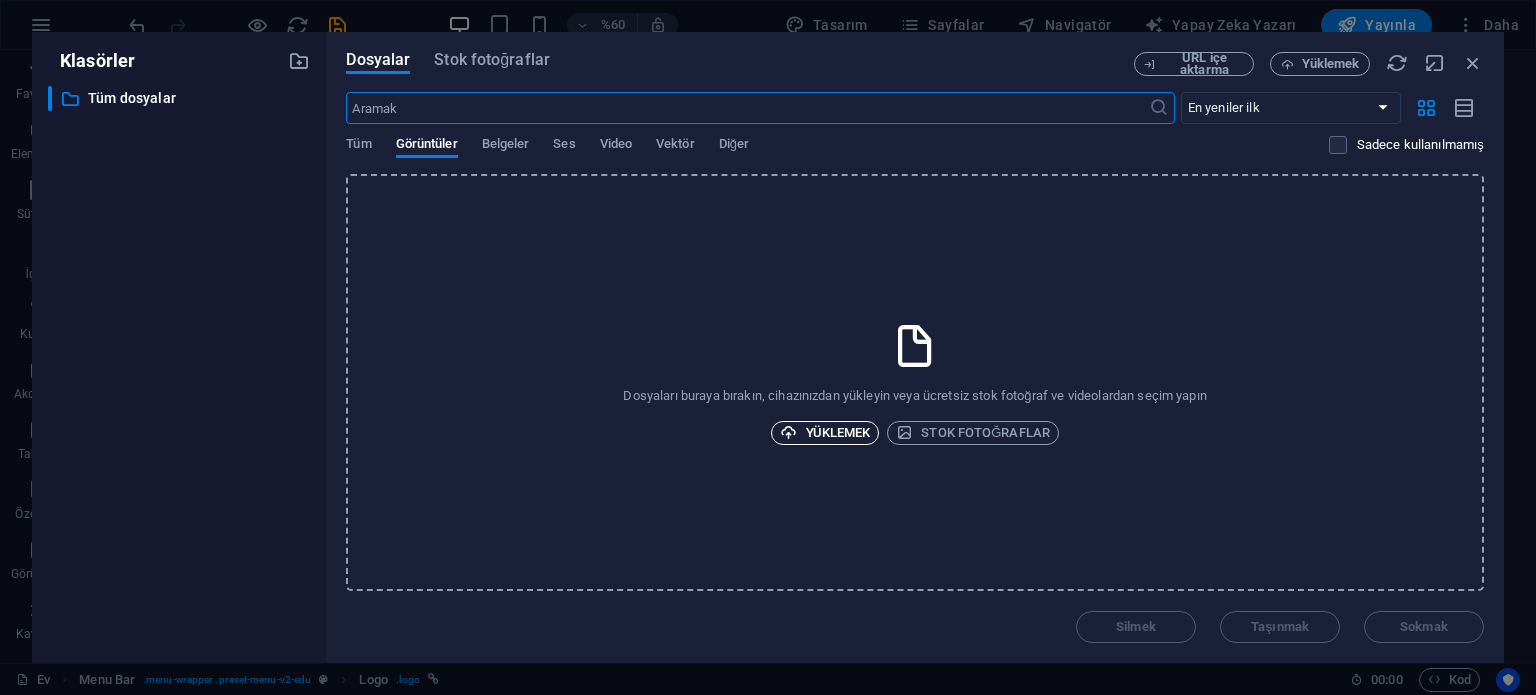 click on "Yüklemek" at bounding box center [838, 432] 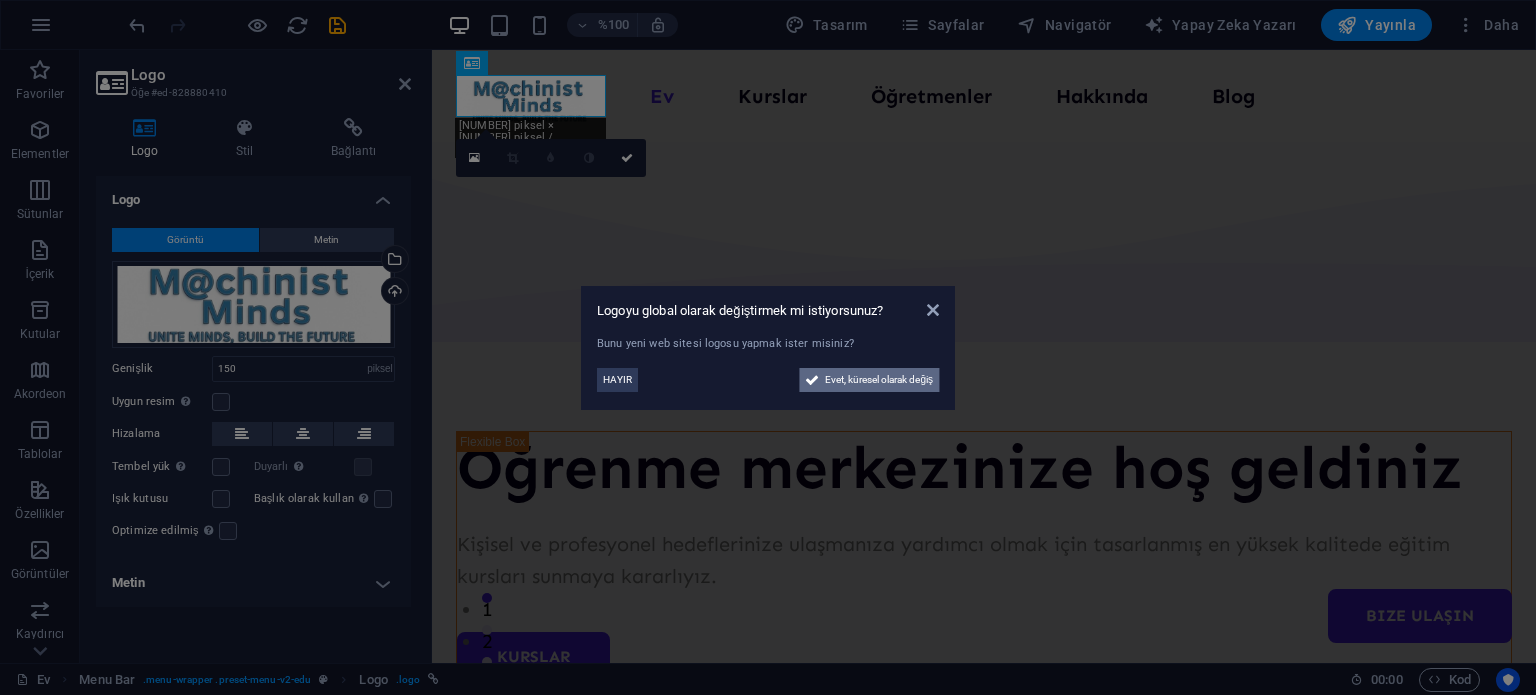click on "Evet, küresel olarak değiş" at bounding box center (879, 379) 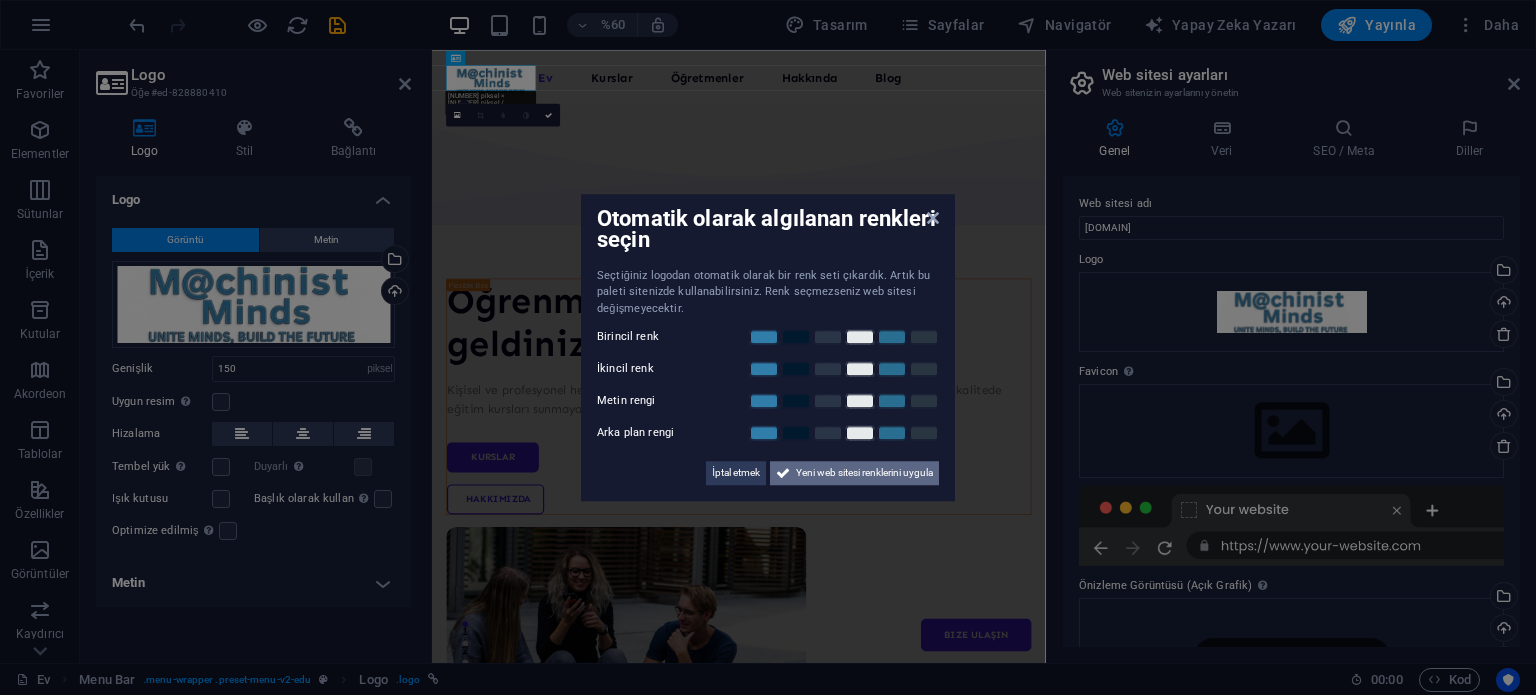 click on "Yeni web sitesi renklerini uygula" at bounding box center [864, 472] 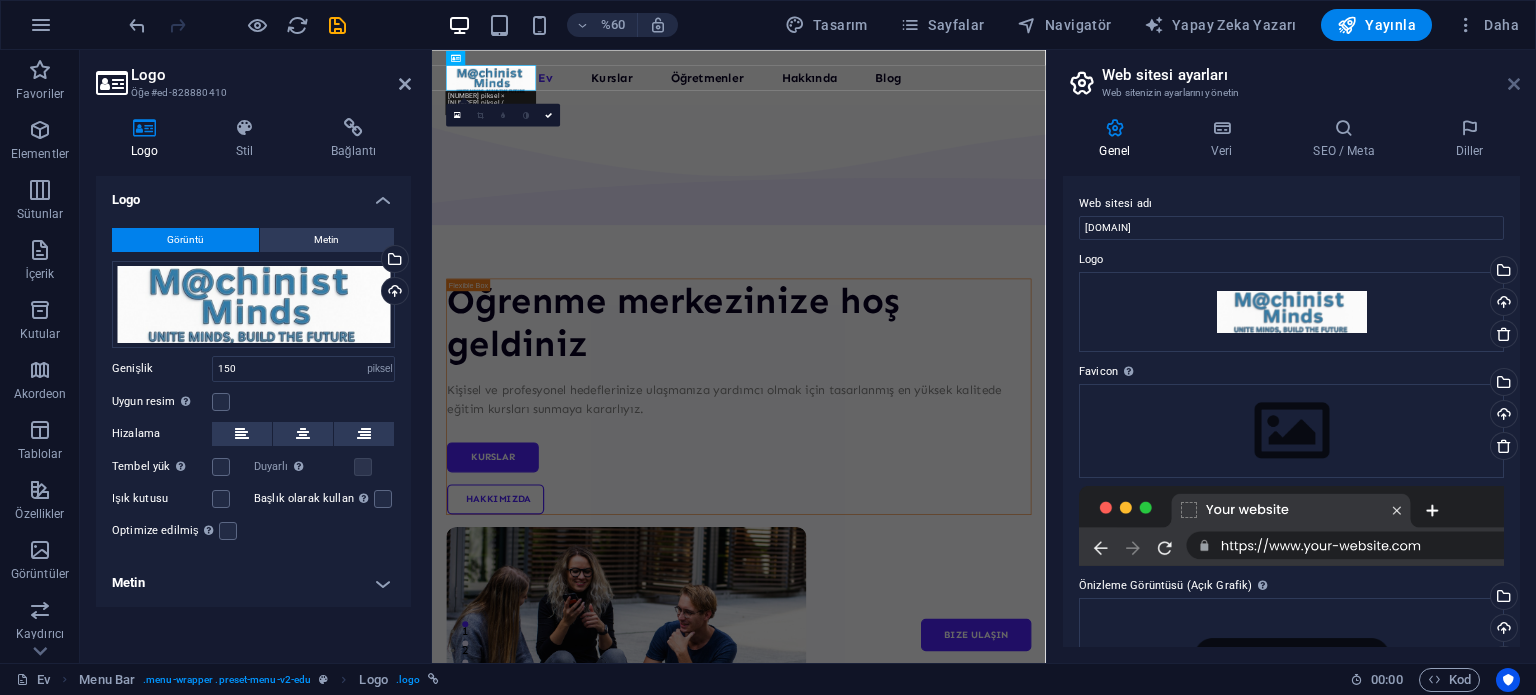 click at bounding box center [1514, 84] 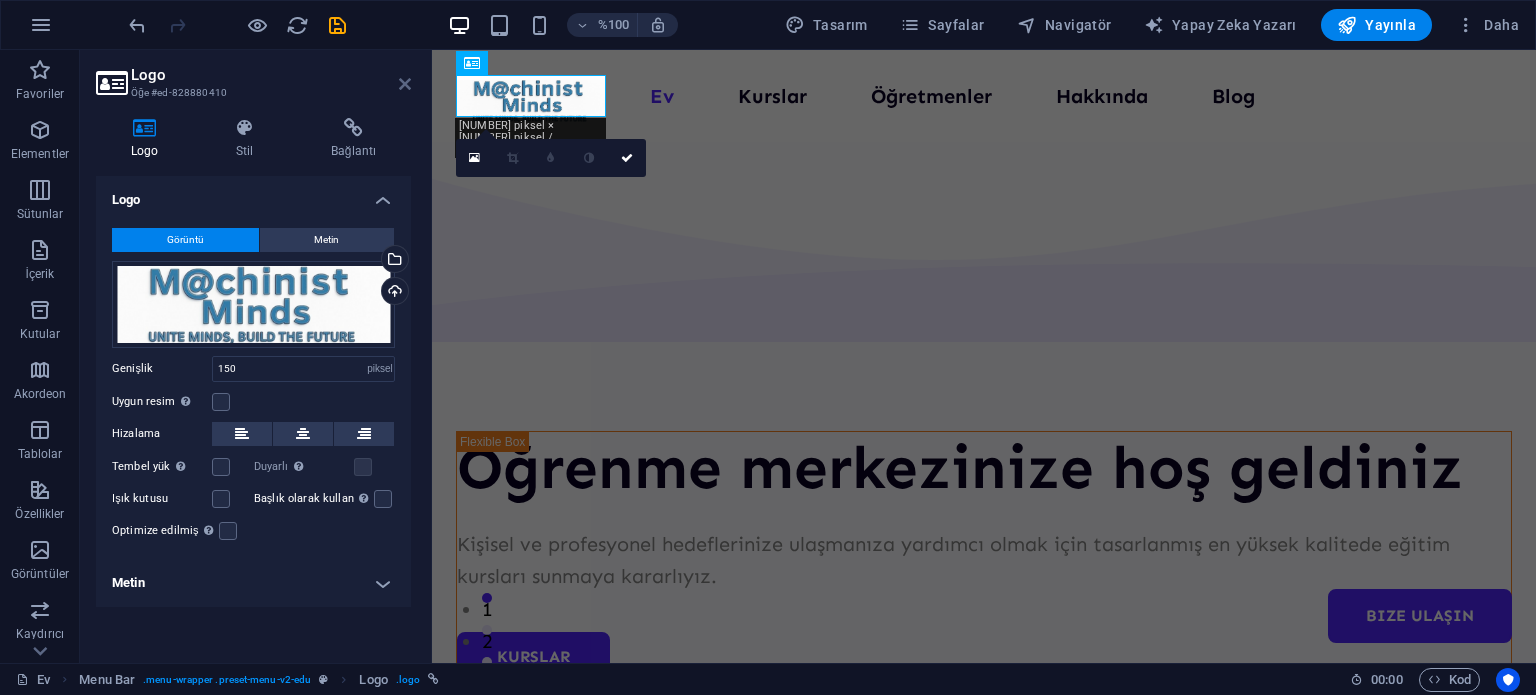 click at bounding box center (405, 84) 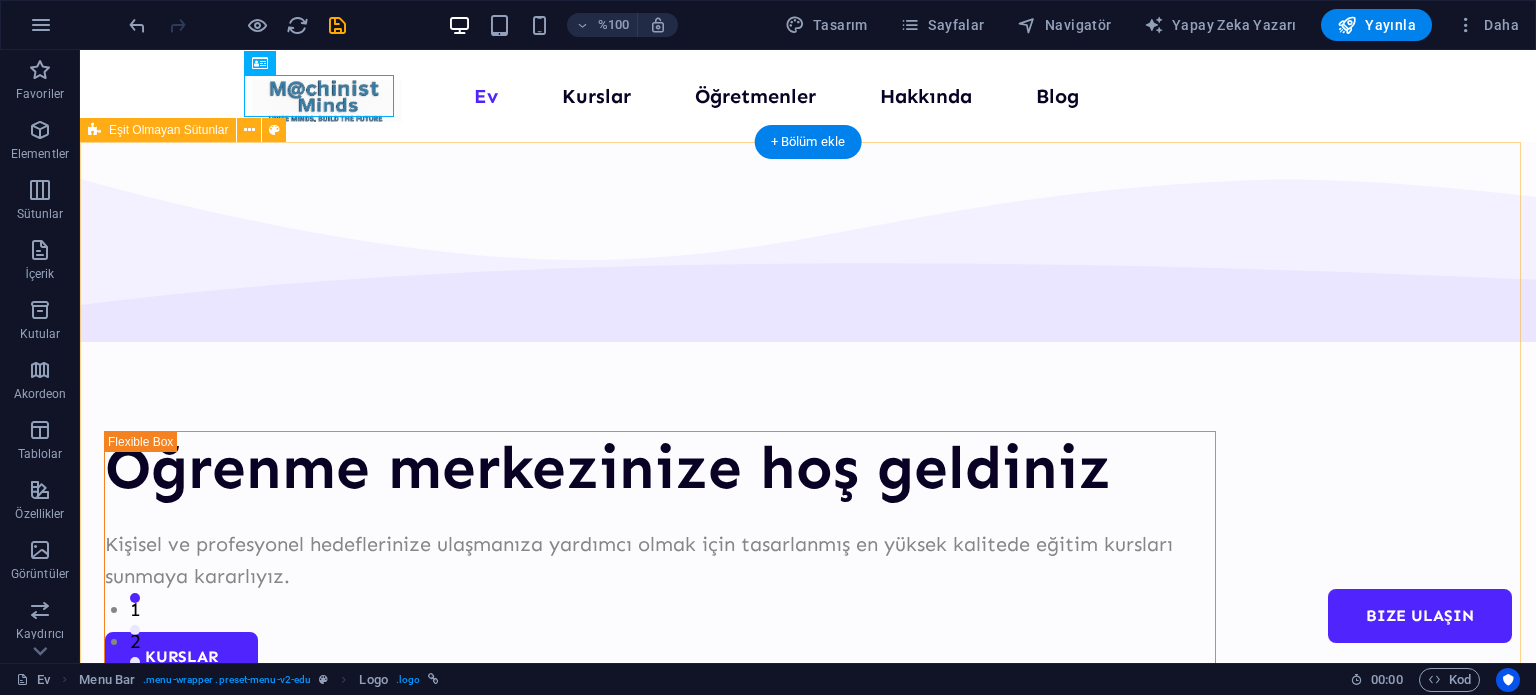 click on "Öğrenme merkezinize hoş geldiniz Kişisel ve profesyonel hedeflerinize ulaşmanıza yardımcı olmak için tasarlanmış en yüksek kalitede eğitim kursları sunmaya kararlıyız. Kurslar Hakkımızda" at bounding box center [808, 777] 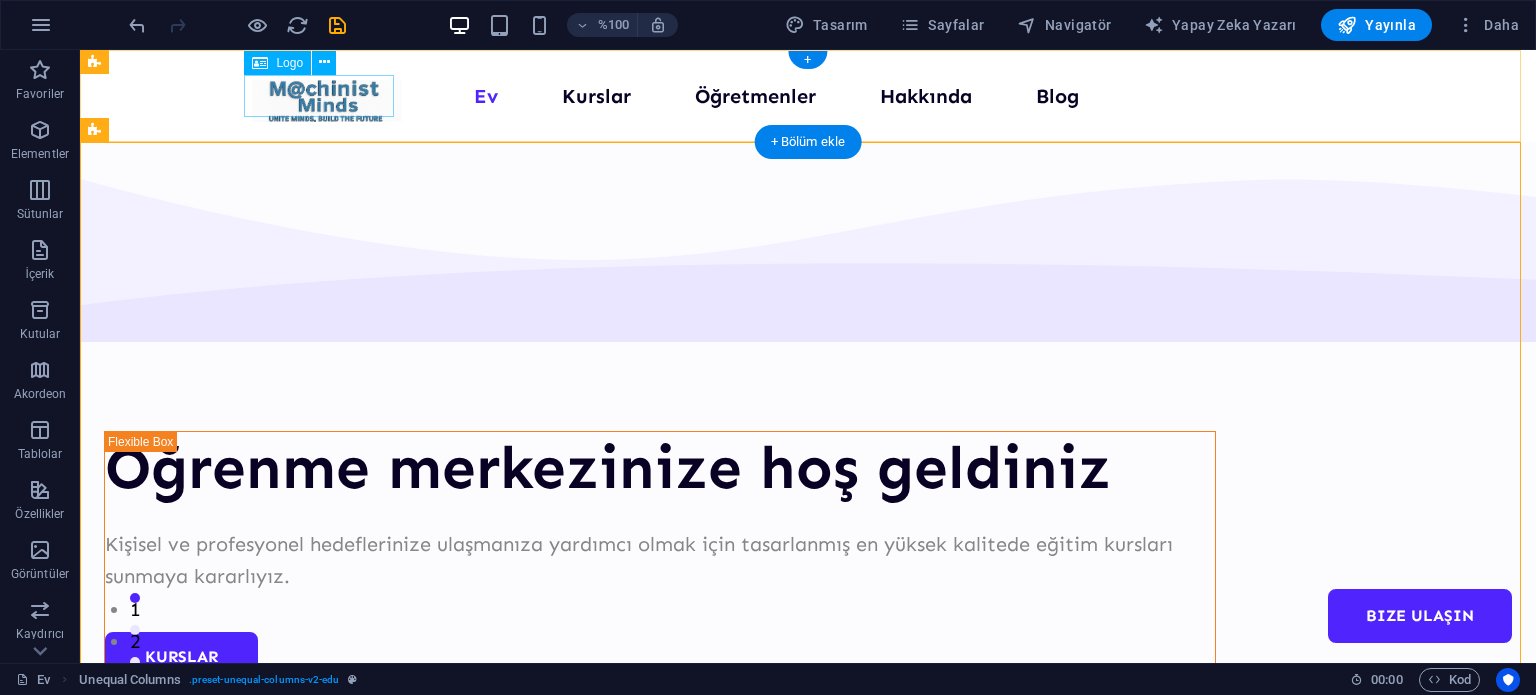 click at bounding box center [327, 101] 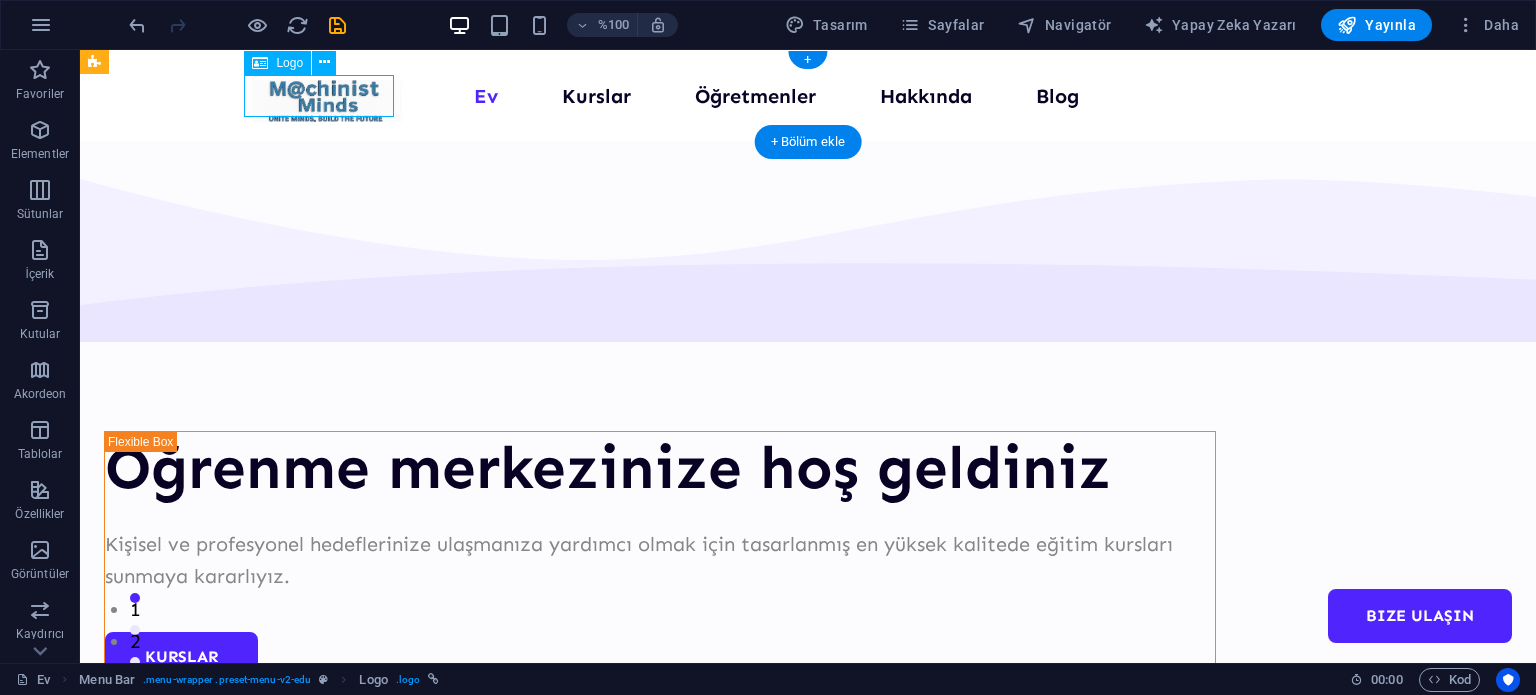 click at bounding box center (327, 101) 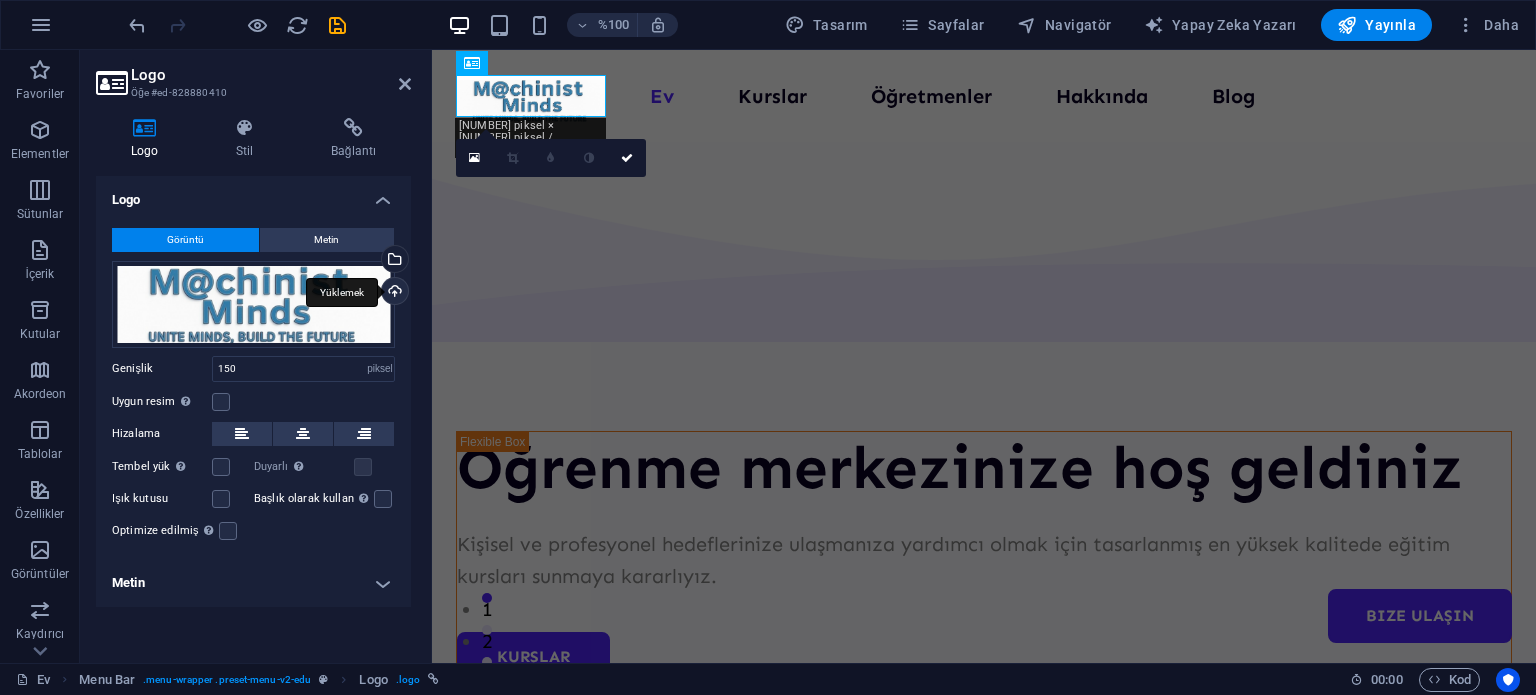 click on "Yüklemek" at bounding box center [393, 293] 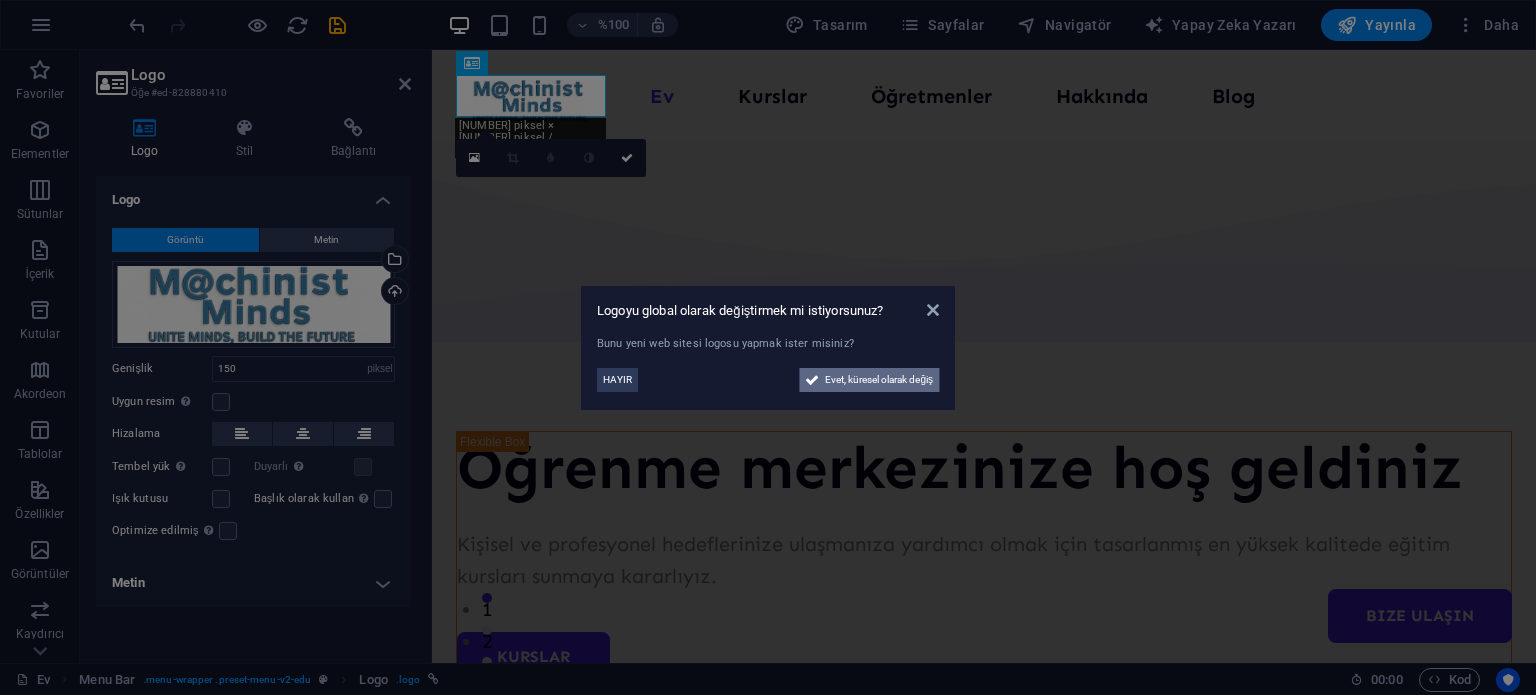 click on "Evet, küresel olarak değiş" at bounding box center (879, 379) 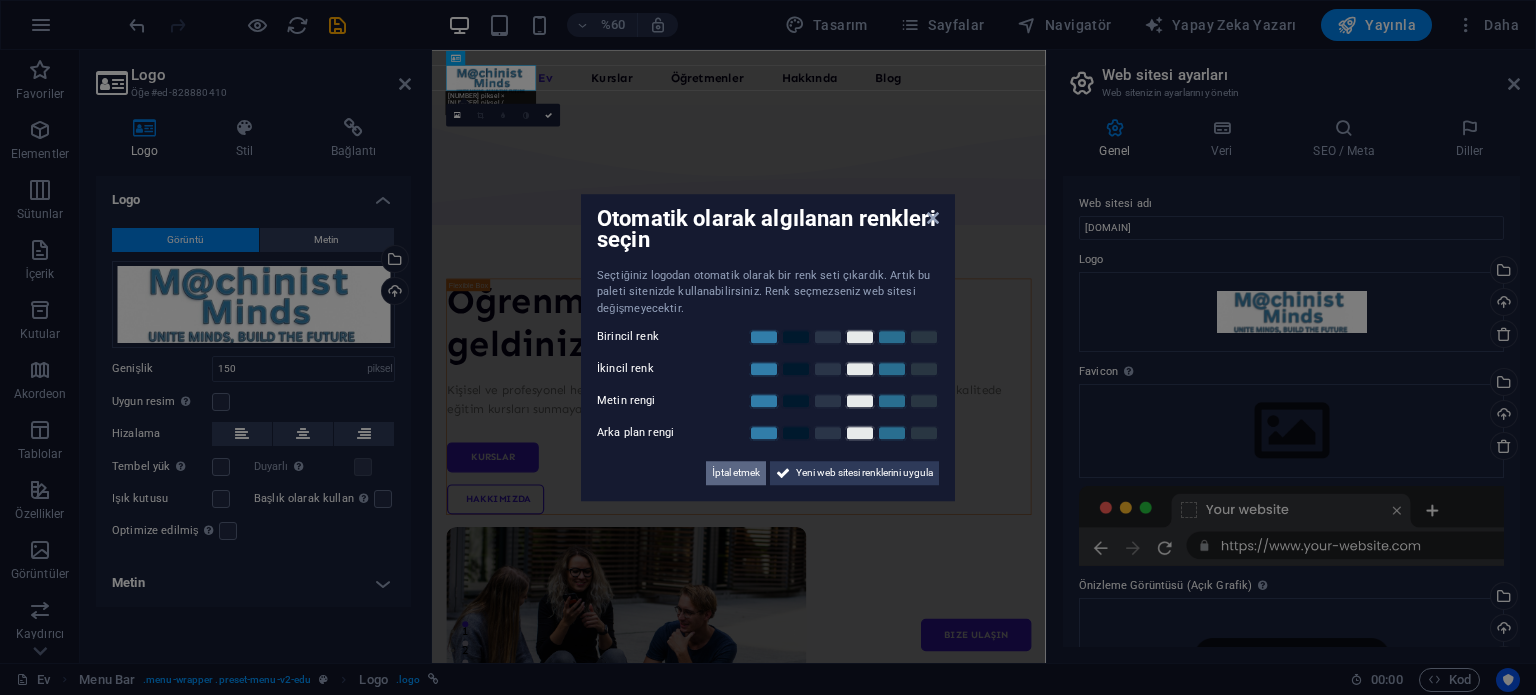 click on "İptal etmek" at bounding box center [736, 472] 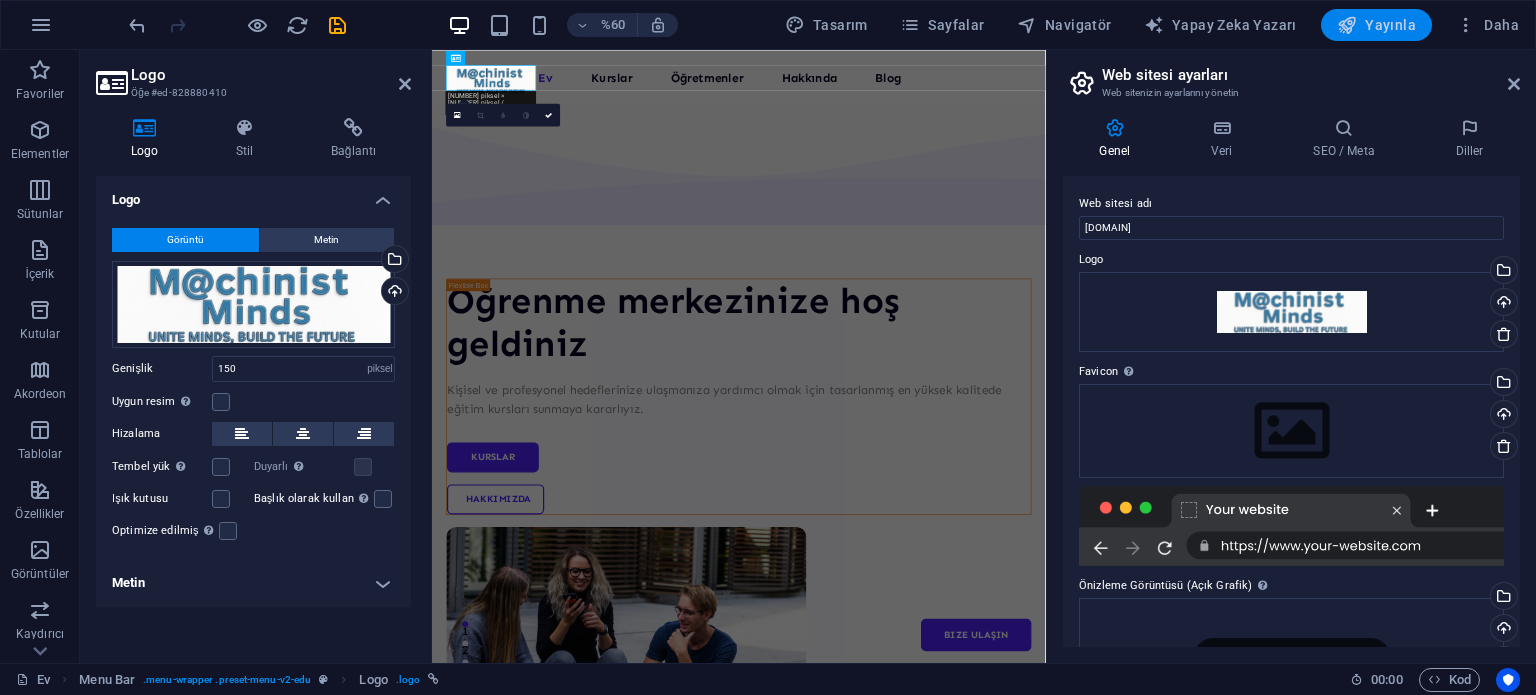 click on "Yayınla" at bounding box center (1390, 25) 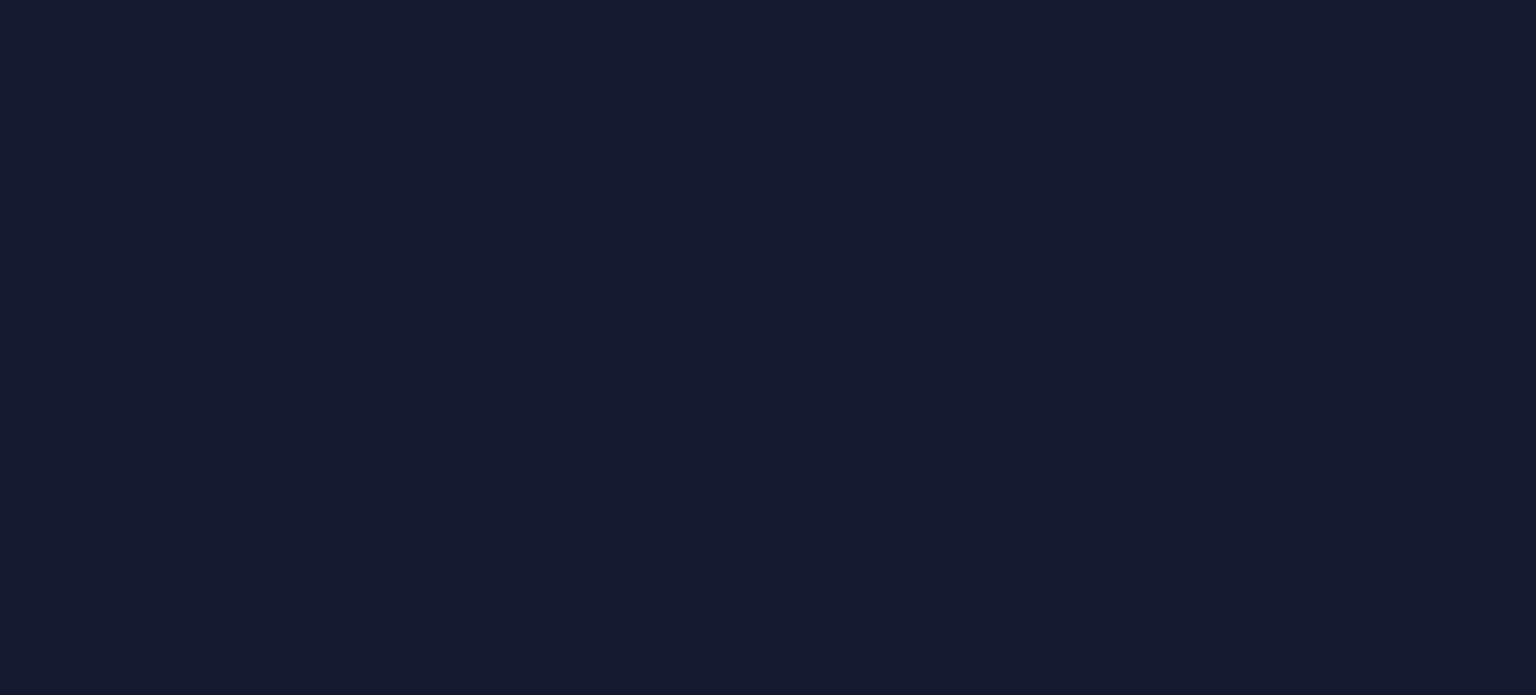 scroll, scrollTop: 0, scrollLeft: 0, axis: both 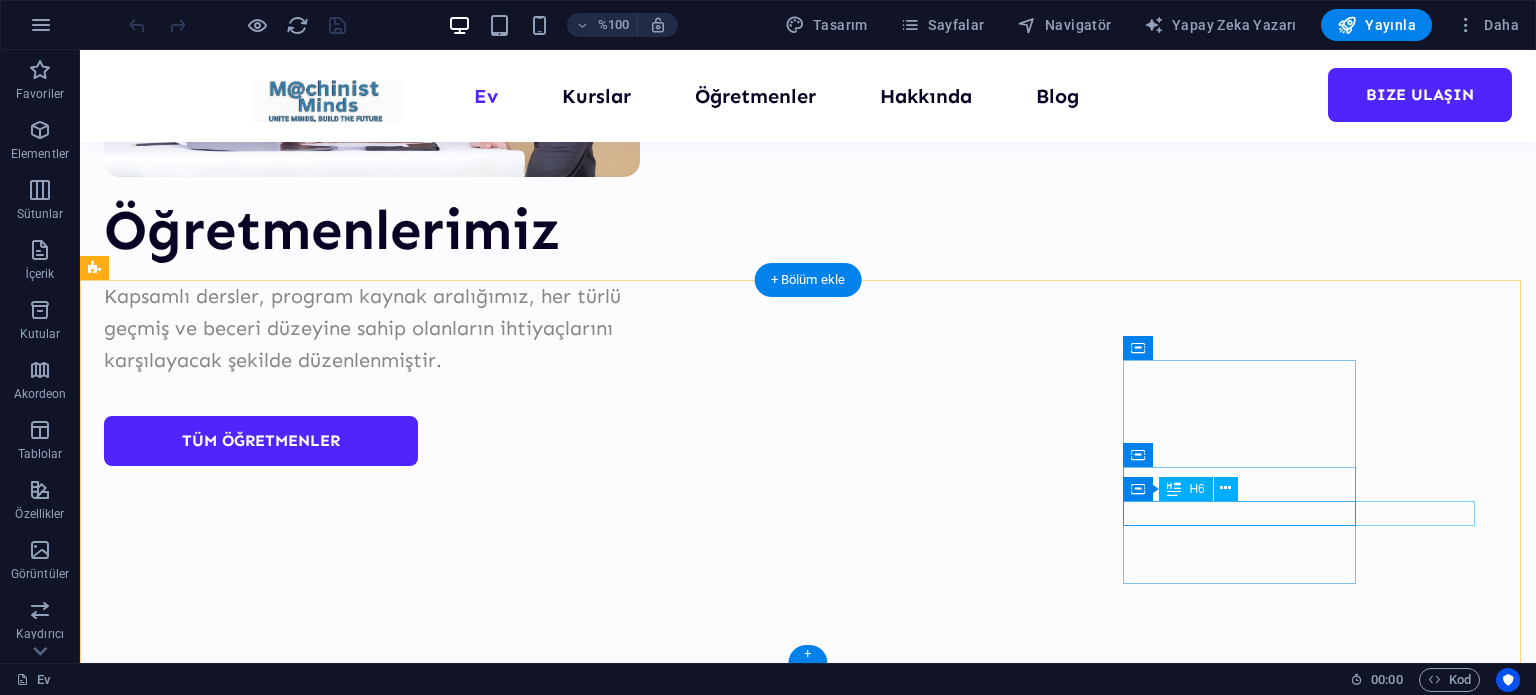 click on "[EMAIL]" at bounding box center [220, 10007] 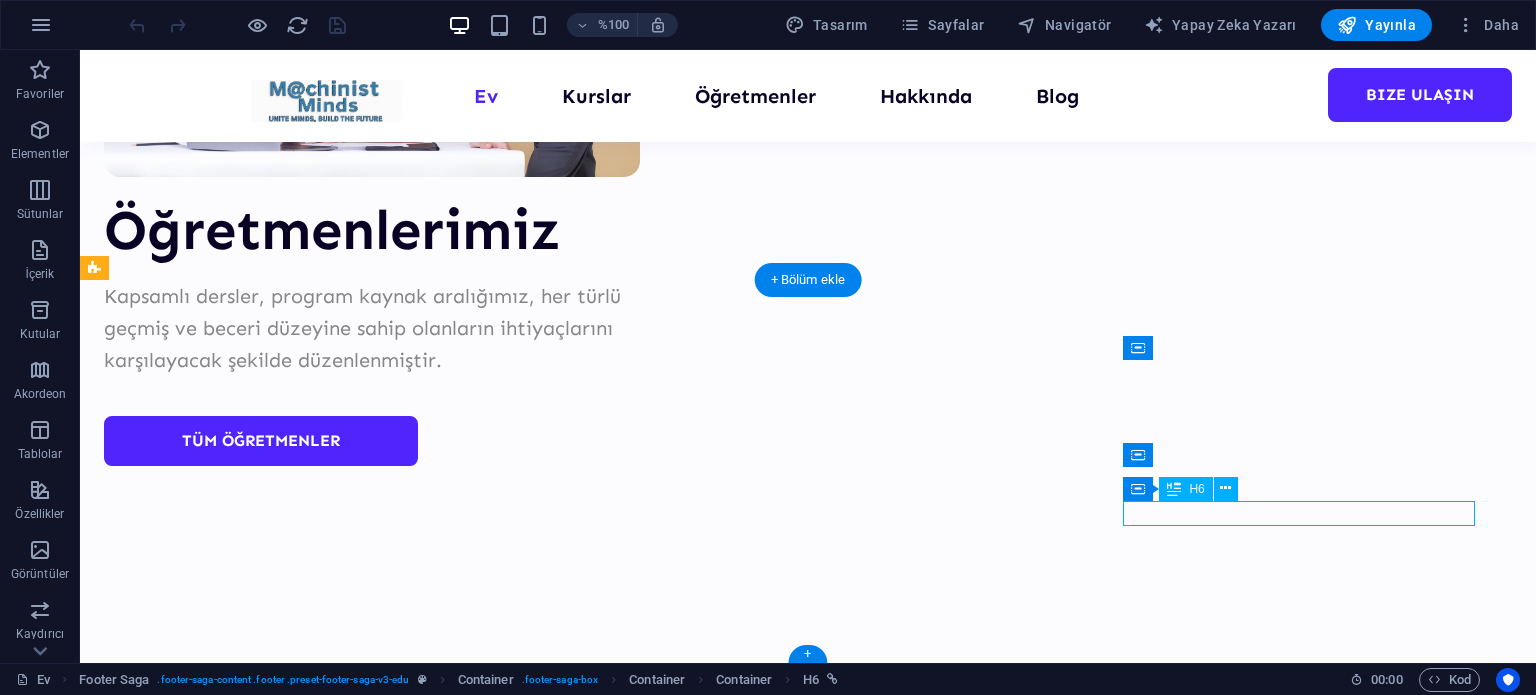 click on "[EMAIL]" at bounding box center [220, 10007] 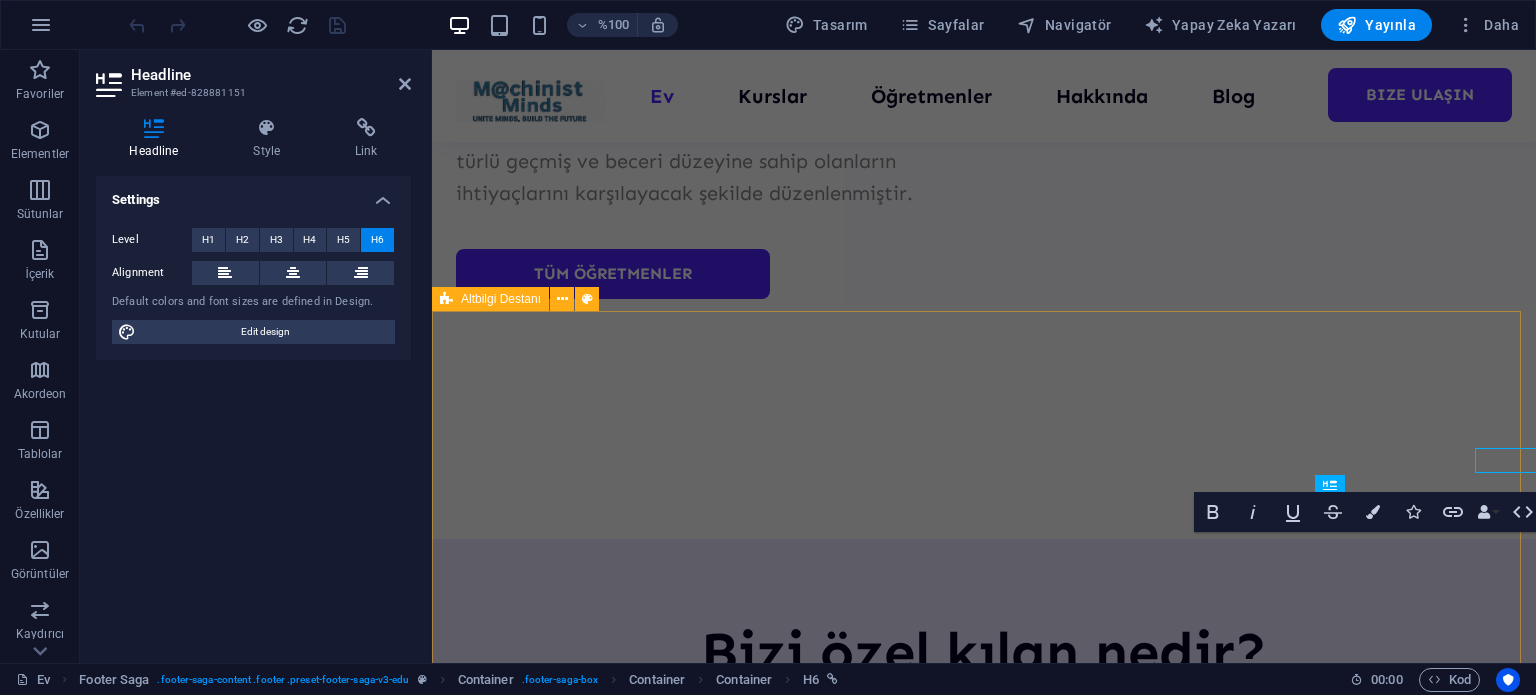 scroll, scrollTop: 8117, scrollLeft: 0, axis: vertical 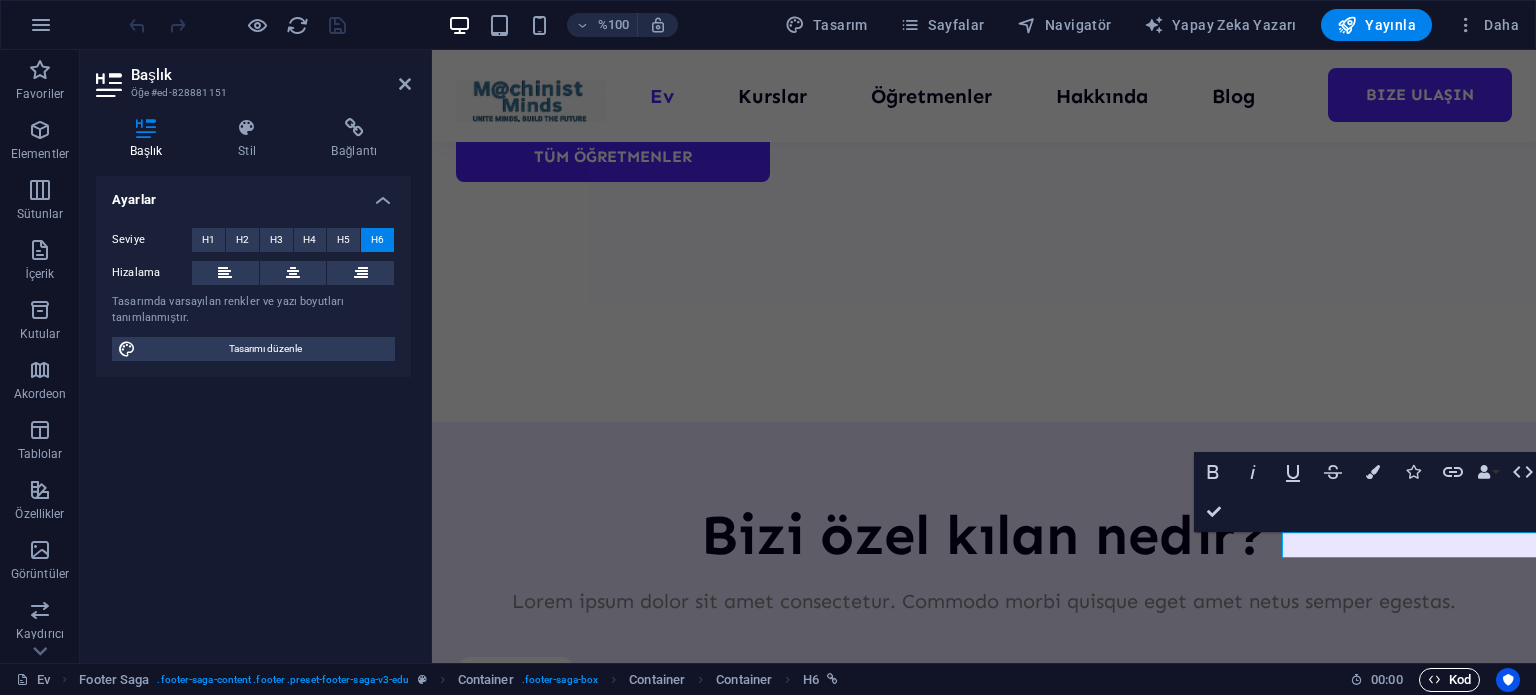 type 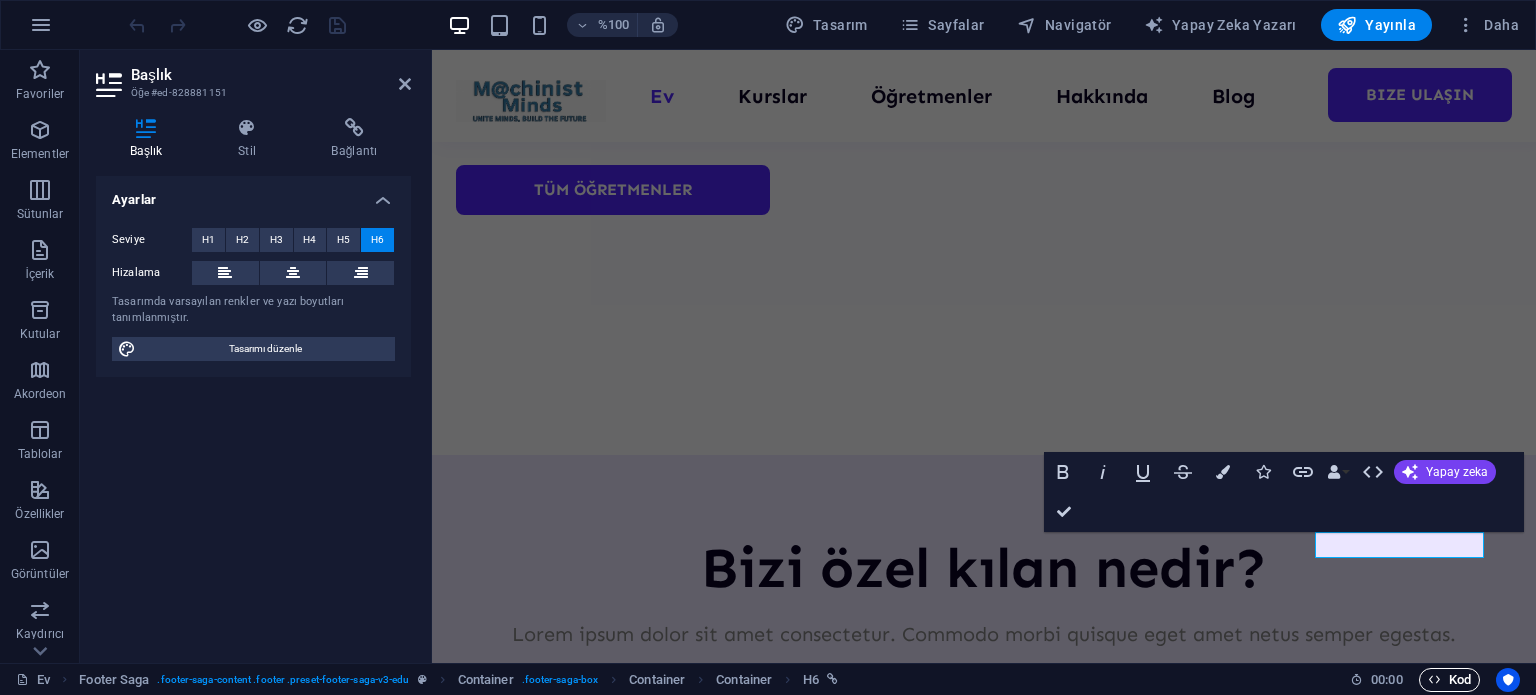scroll, scrollTop: 8117, scrollLeft: 0, axis: vertical 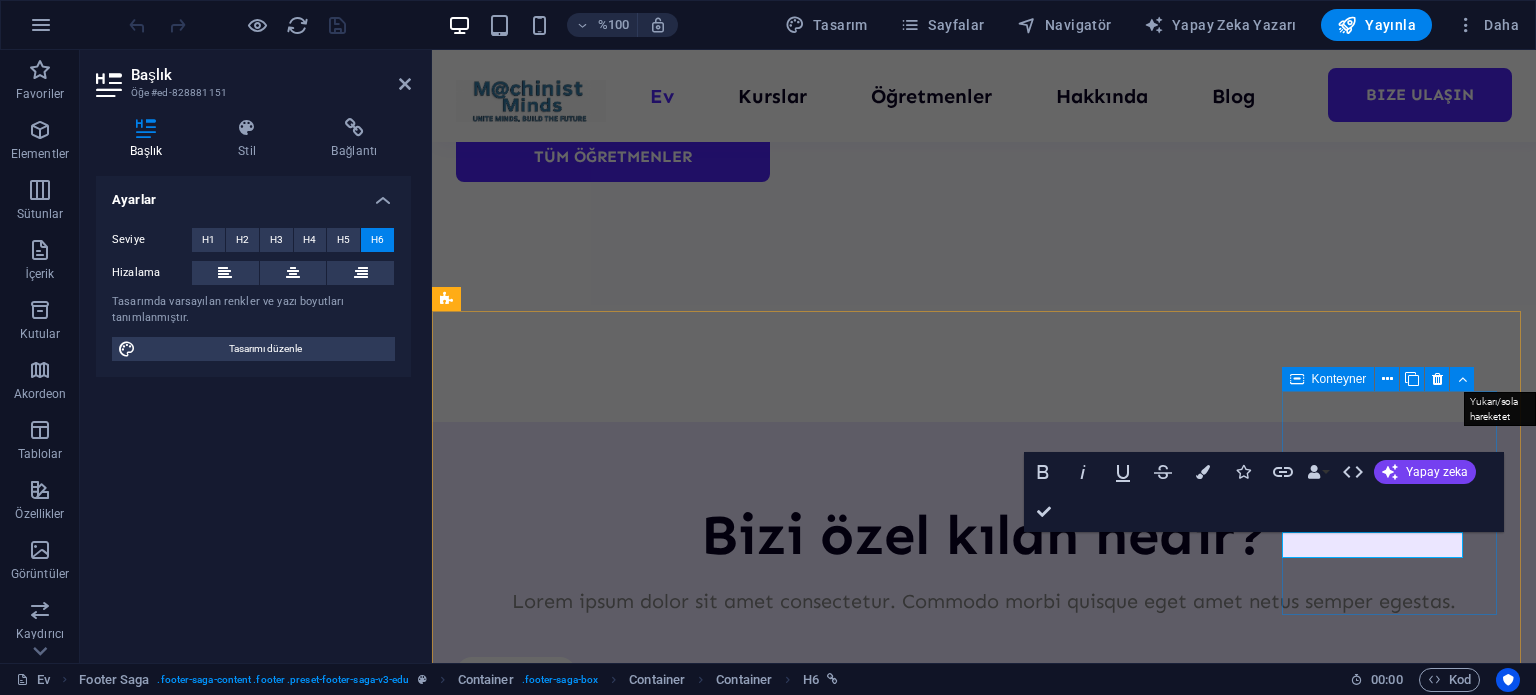 click at bounding box center [1462, 379] 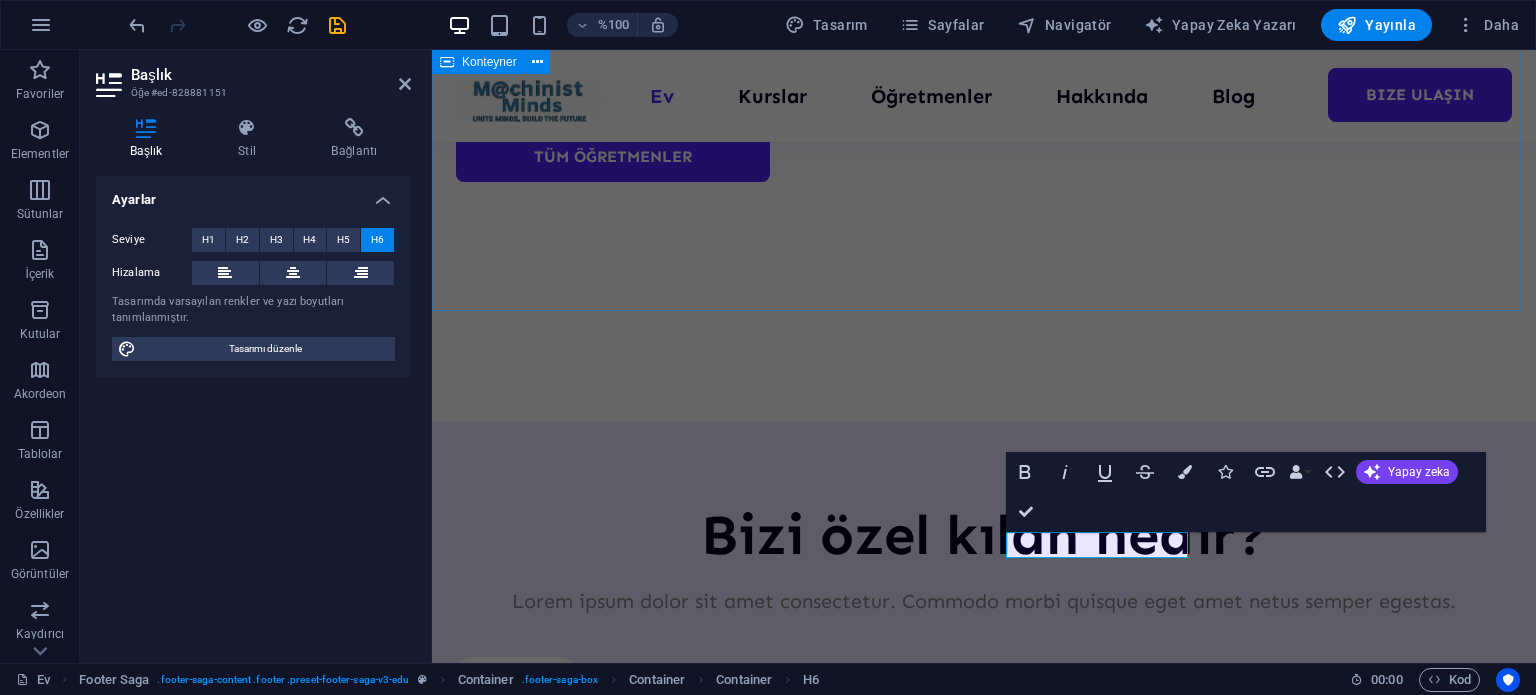 click on "Sıkça sorulan soru Eğitim yöntemlerimizi bu kadar benzersiz kılan nedir? Lorem ipsum dolor sit amet, consectetur adipiscing elit, sed do eiusmod tempor incididunt ut Labore et dolore magna aliqua. Enim ad minim veniam,  quis nostrud  egzersiz. Sed, geçici bir olayla uğraştı ve çok daha fazla şey yaşadı. Neden Academix ekibini seçmelisiniz? Lorem ipsum dolor sit amet, consectetur adipiscing elit, sed do eiusmod tempor incididunt ut Labore et dolore magna aliqua. Enim ad minim veniam, quis nostrud egzersiz. Sed, geçici bir olayla uğraştı ve çok daha fazla şey yaşadı. Onboarding nasıl yapılır? Lorem ipsum dolor sit amet, consectetur adipiscing elit, sed do eiusmod tempor incididunt ut Labore et dolore magna aliqua. Enim ad minim veniam, quis nostrud egzersiz. Sed, geçici bir olayla uğraştı ve çok daha fazla şey yaşadı. Academix anlatıldığı kadar basit mi? quis nostrud egzersiz.  Sed, geçici bir olayla uğraştı ve çok daha fazla şey yaşadı." at bounding box center (984, 7971) 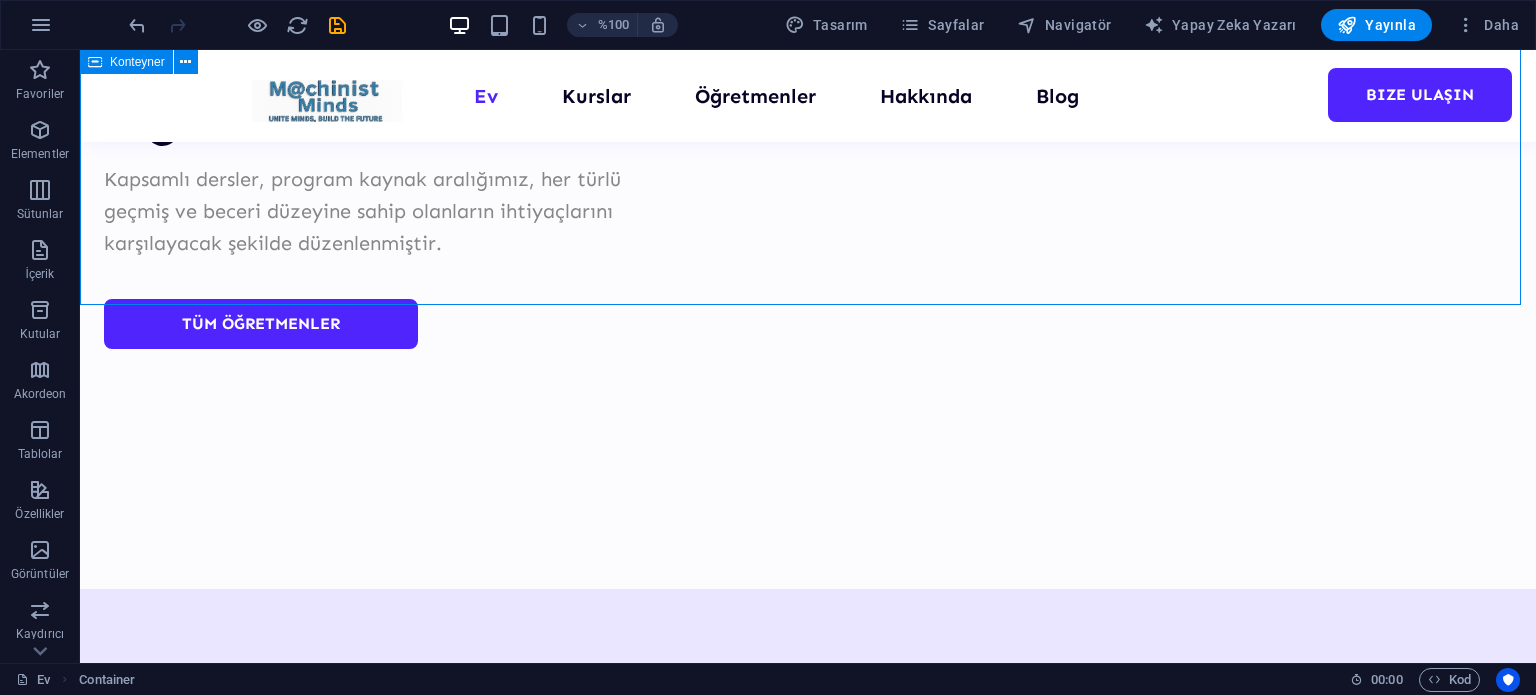 scroll, scrollTop: 7975, scrollLeft: 0, axis: vertical 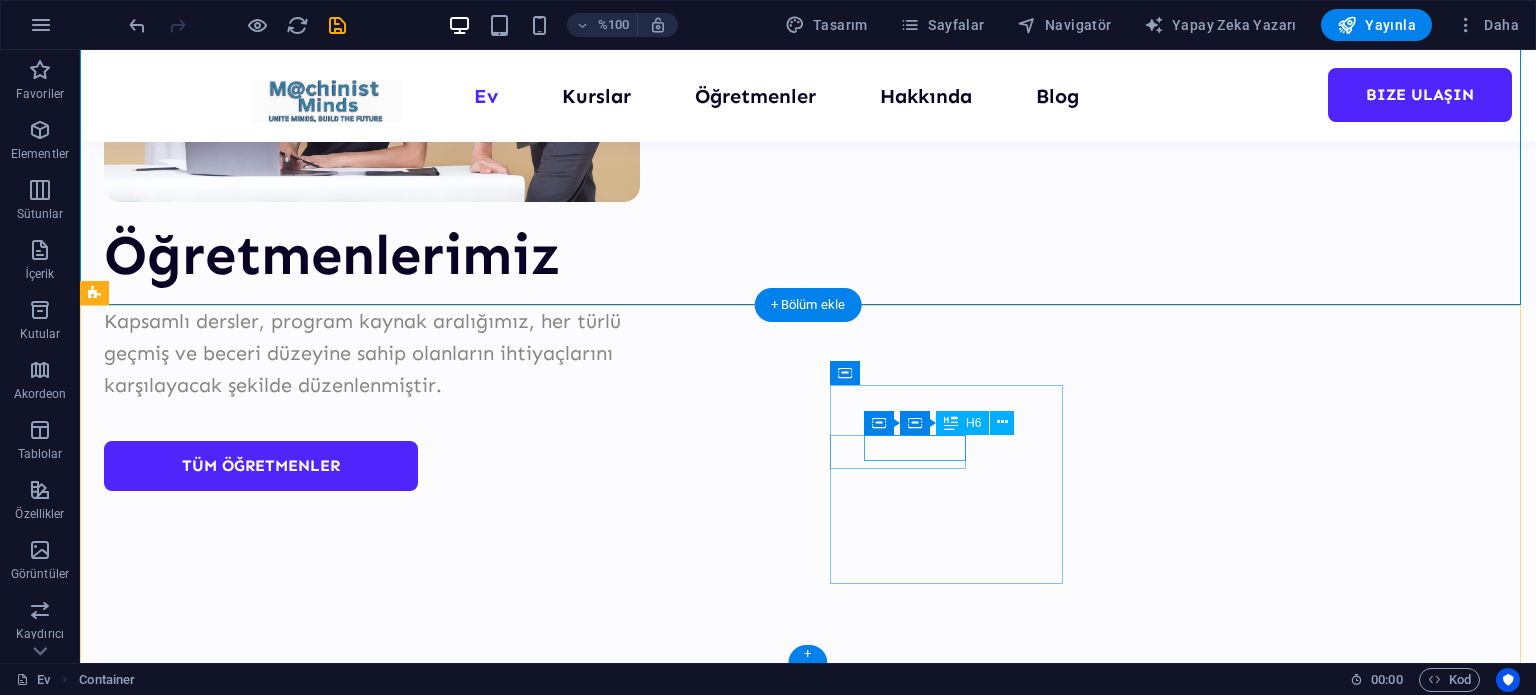 click on "0123 - 456789" at bounding box center (220, 9777) 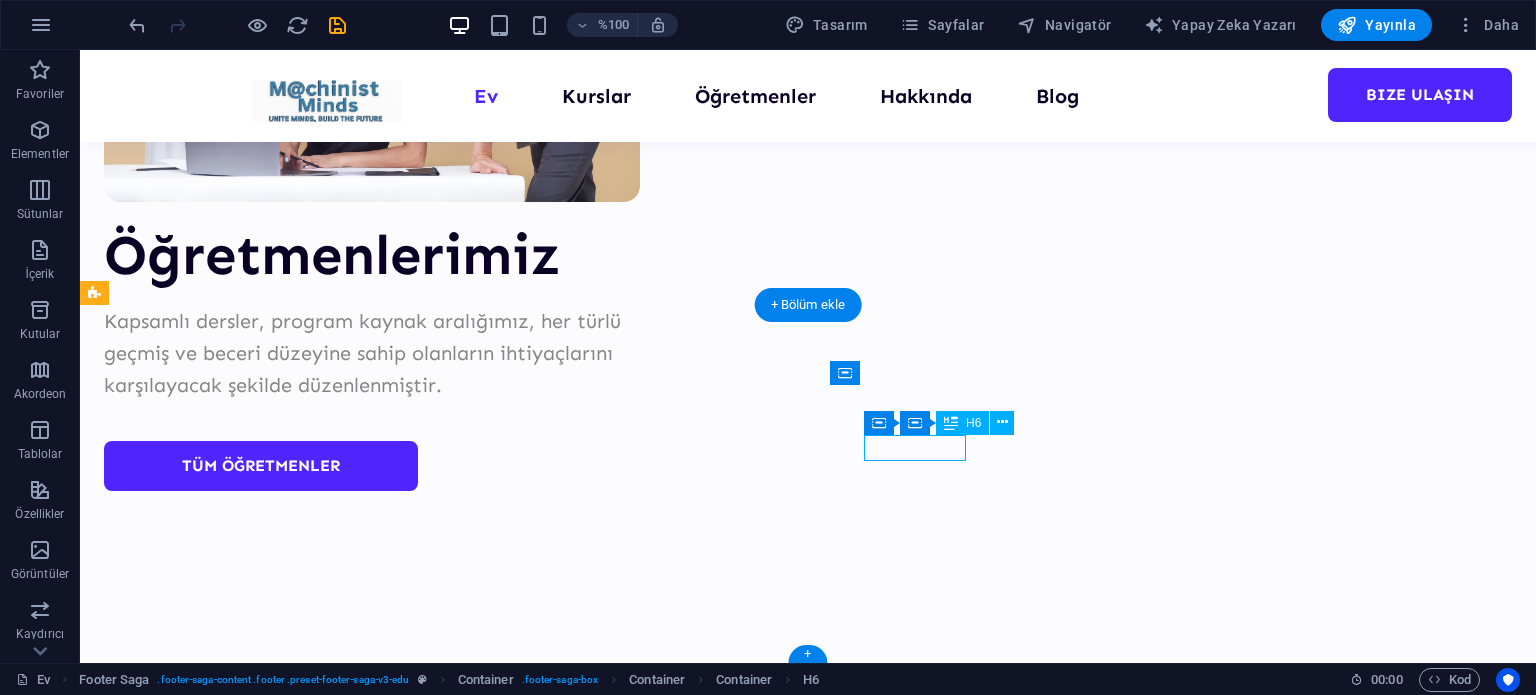 click on "0123 - 456789" at bounding box center (220, 9777) 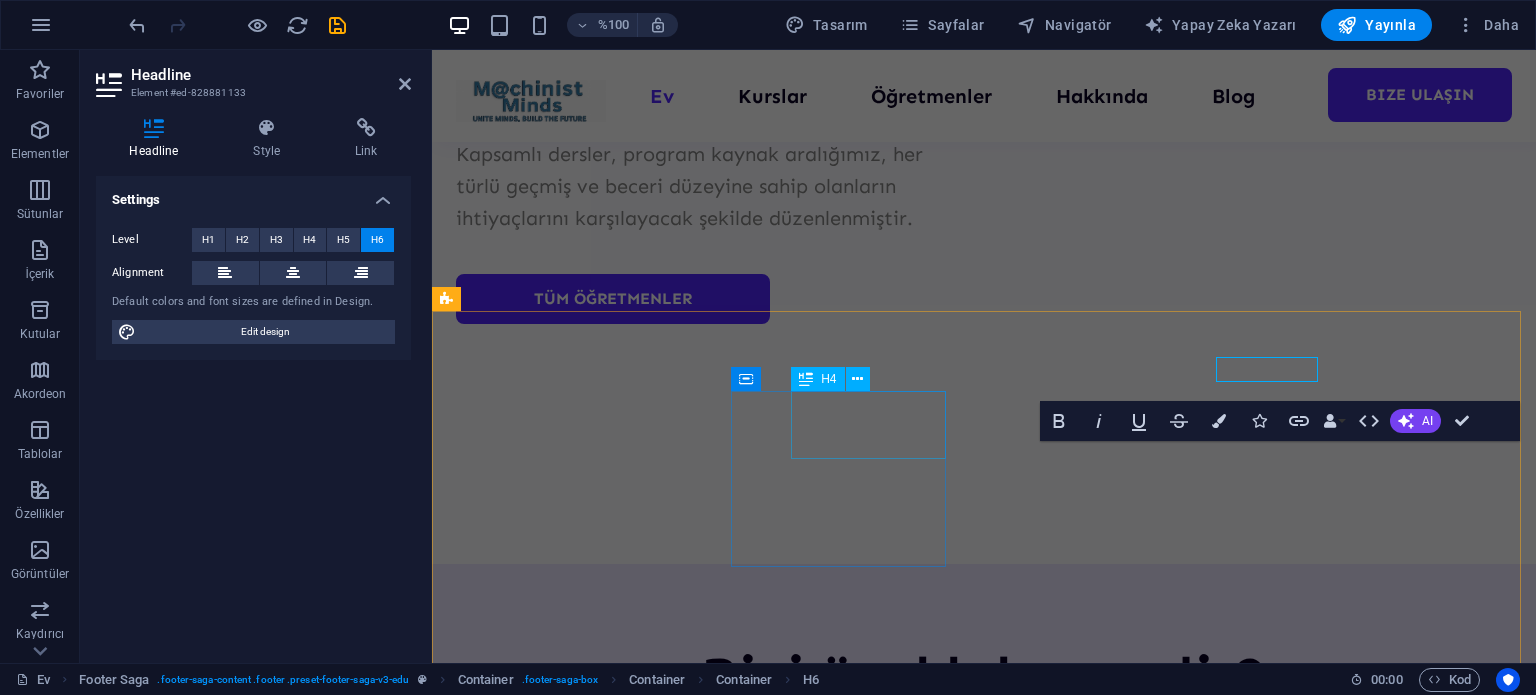 scroll, scrollTop: 8117, scrollLeft: 0, axis: vertical 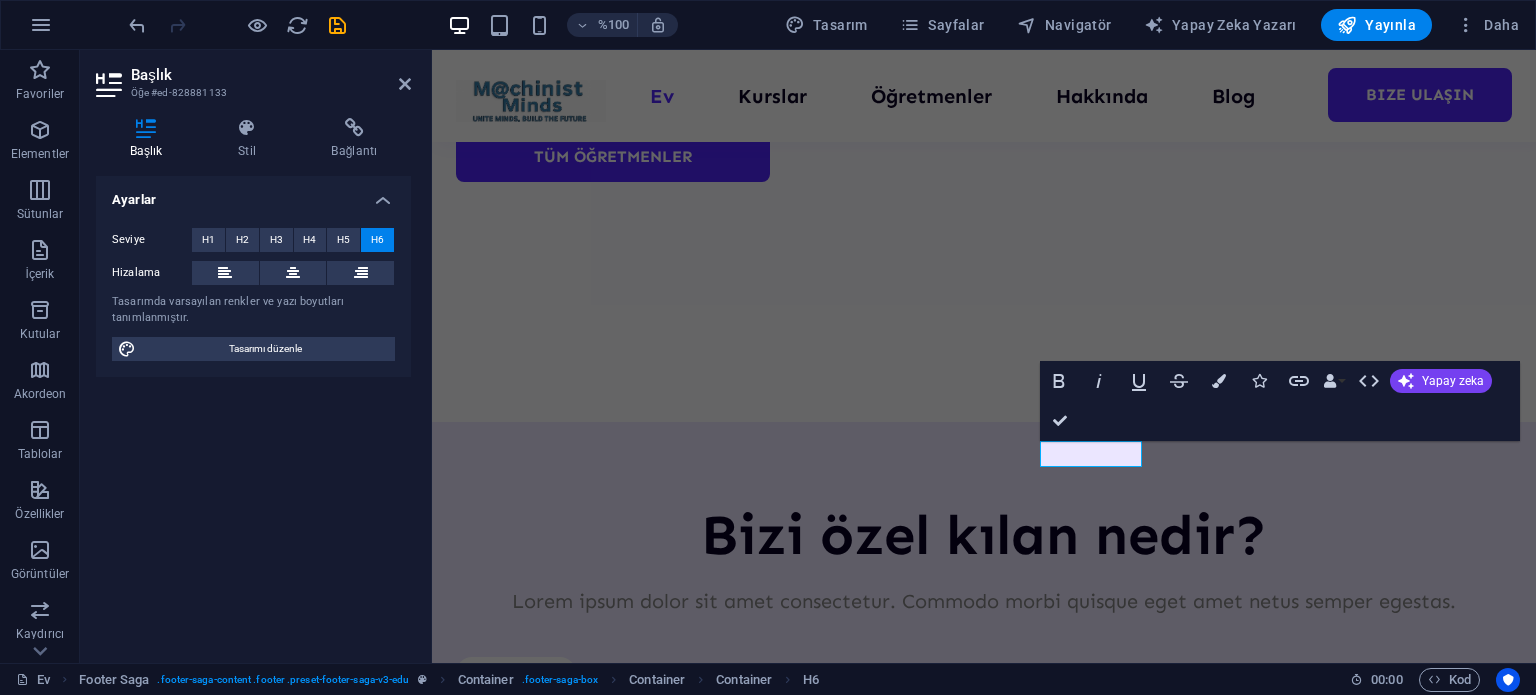 type 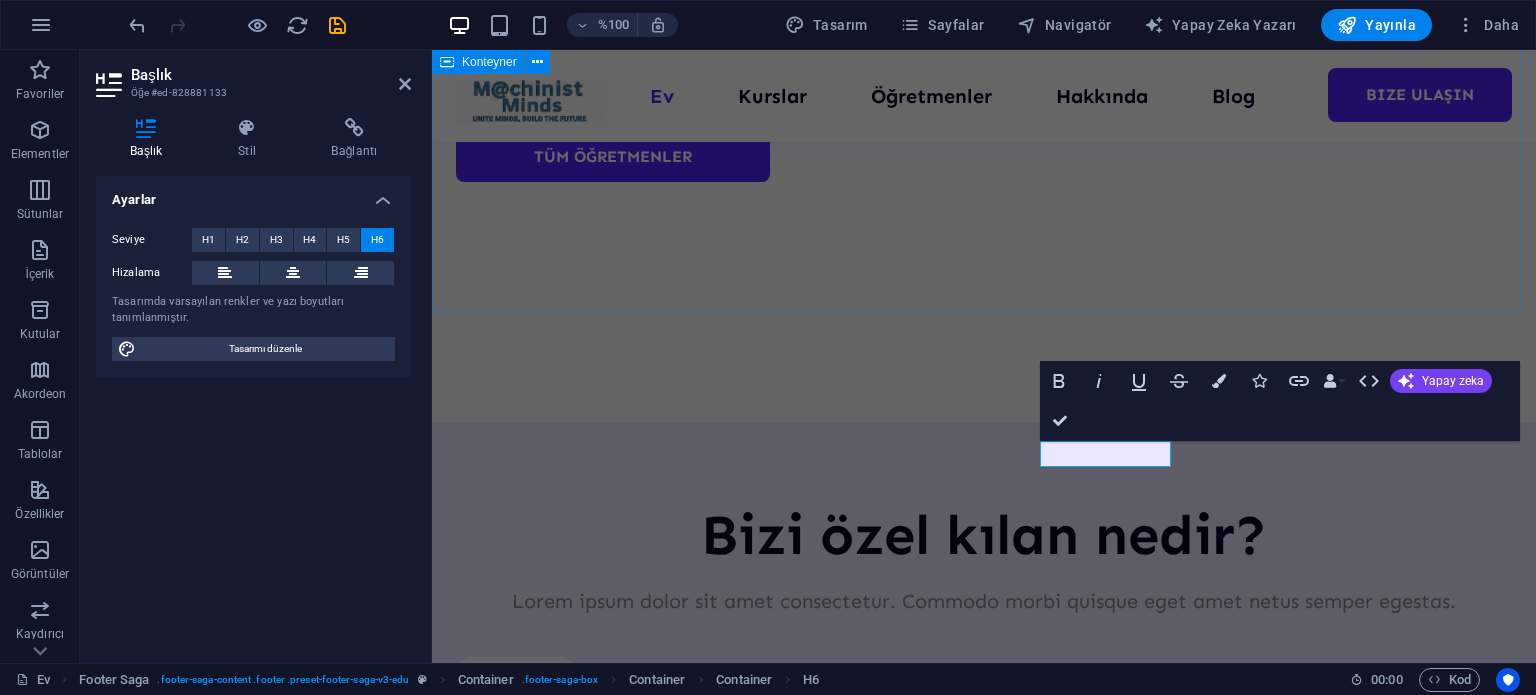 click on "Sıkça sorulan soru Eğitim yöntemlerimizi bu kadar benzersiz kılan nedir? Lorem ipsum dolor sit amet, consectetur adipiscing elit, sed do eiusmod tempor incididunt ut Labore et dolore magna aliqua. Enim ad minim veniam,  quis nostrud  egzersiz. Sed, geçici bir olayla uğraştı ve çok daha fazla şey yaşadı. Neden Academix ekibini seçmelisiniz? Lorem ipsum dolor sit amet, consectetur adipiscing elit, sed do eiusmod tempor incididunt ut Labore et dolore magna aliqua. Enim ad minim veniam, quis nostrud egzersiz. Sed, geçici bir olayla uğraştı ve çok daha fazla şey yaşadı. Onboarding nasıl yapılır? Lorem ipsum dolor sit amet, consectetur adipiscing elit, sed do eiusmod tempor incididunt ut Labore et dolore magna aliqua. Enim ad minim veniam, quis nostrud egzersiz. Sed, geçici bir olayla uğraştı ve çok daha fazla şey yaşadı. Academix anlatıldığı kadar basit mi? quis nostrud egzersiz.  Sed, geçici bir olayla uğraştı ve çok daha fazla şey yaşadı." at bounding box center (984, 7971) 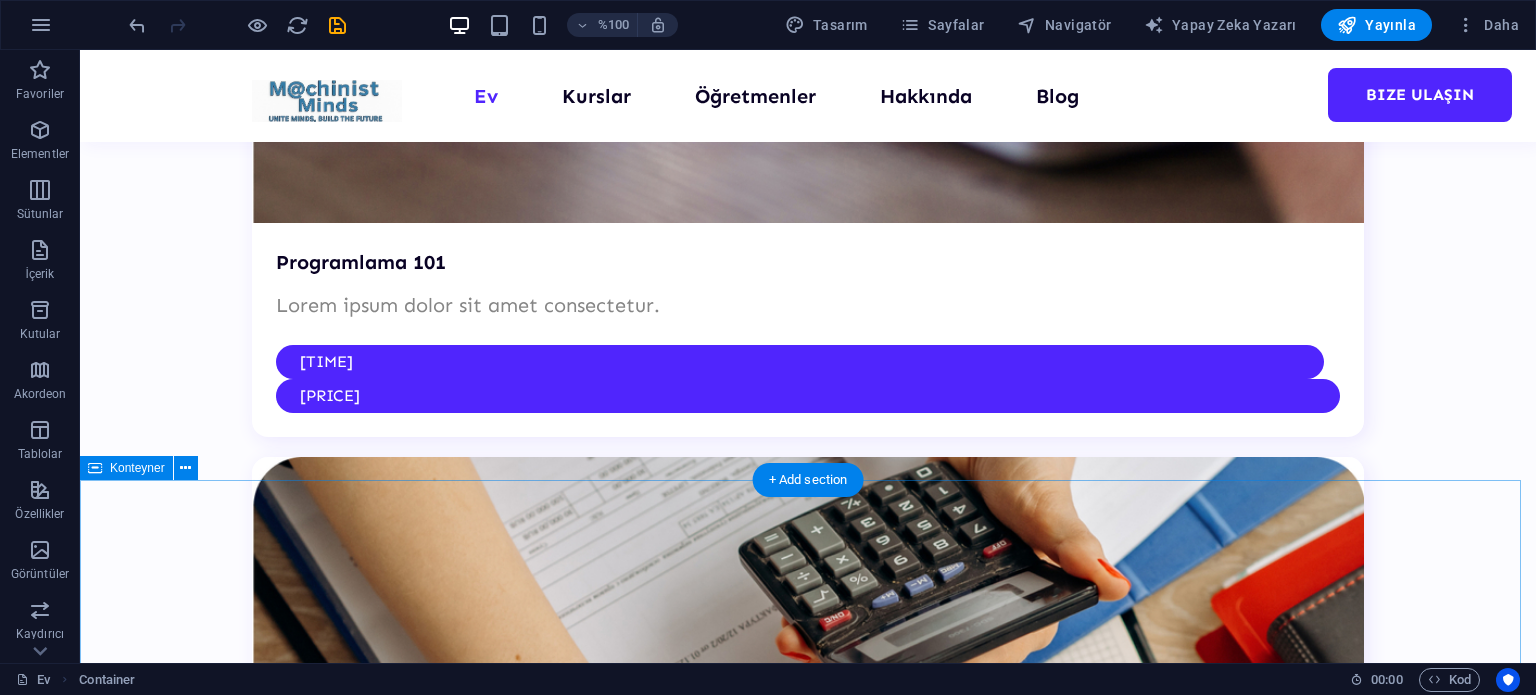 scroll, scrollTop: 5989, scrollLeft: 0, axis: vertical 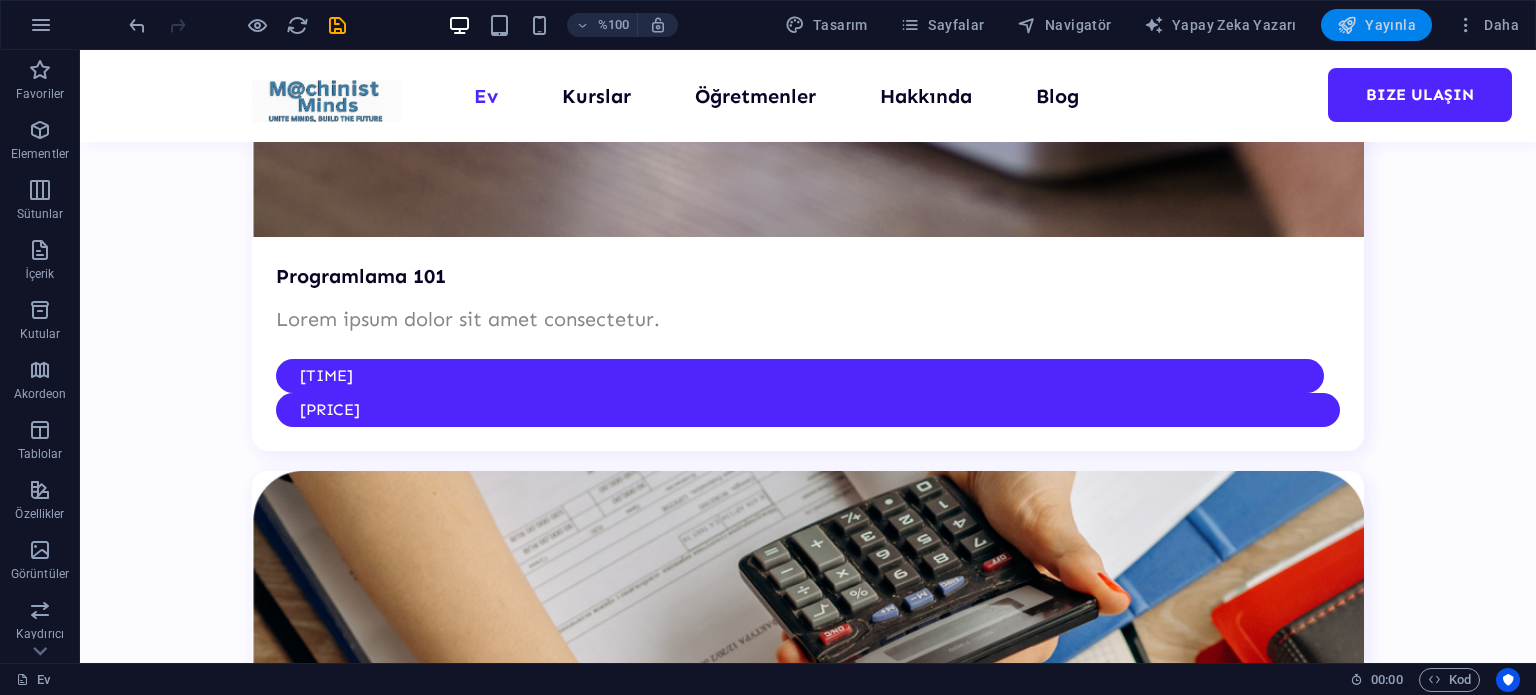 click on "Yayınla" at bounding box center (1390, 25) 